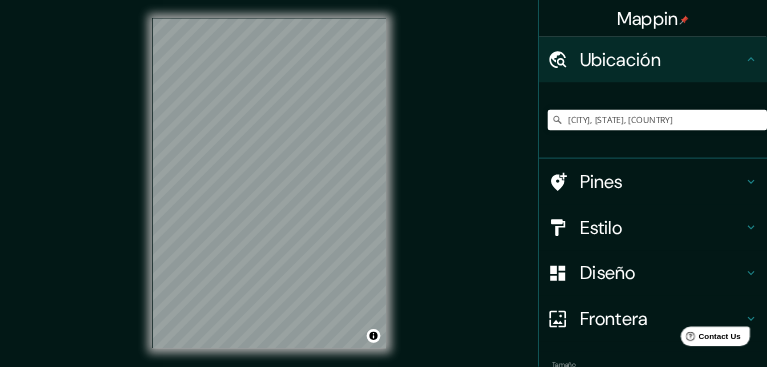 scroll, scrollTop: 0, scrollLeft: 0, axis: both 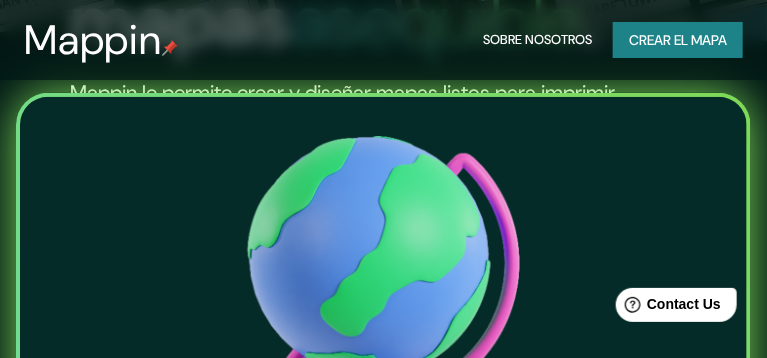 click on "Crear el mapa" at bounding box center [678, 40] 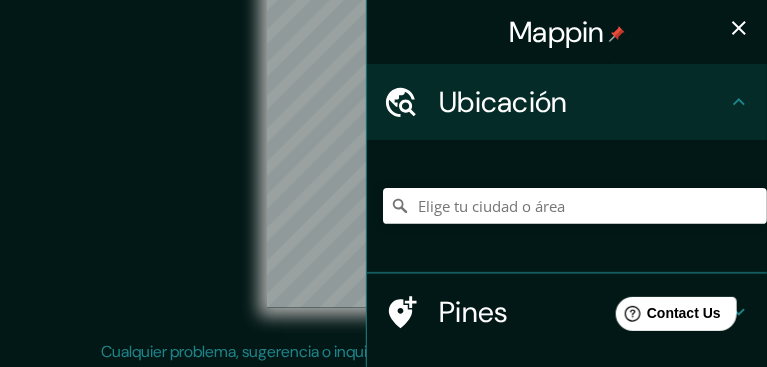 scroll, scrollTop: 0, scrollLeft: 0, axis: both 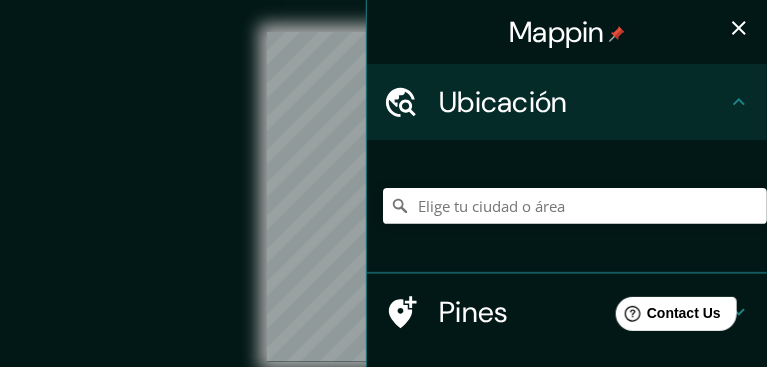 click on "© Mapbox   © OpenStreetMap   Improve this map" at bounding box center [383, 197] 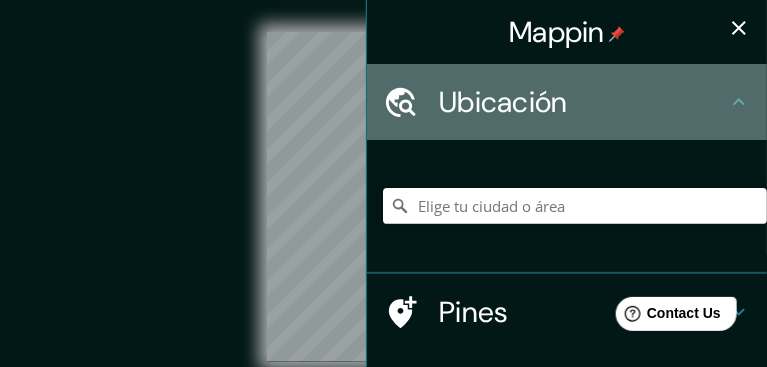 click 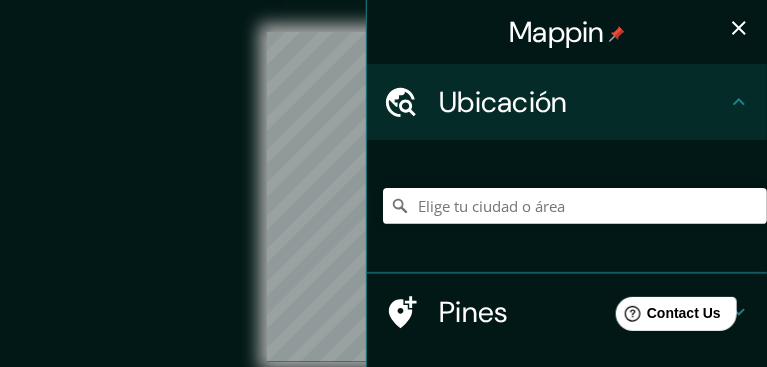 click 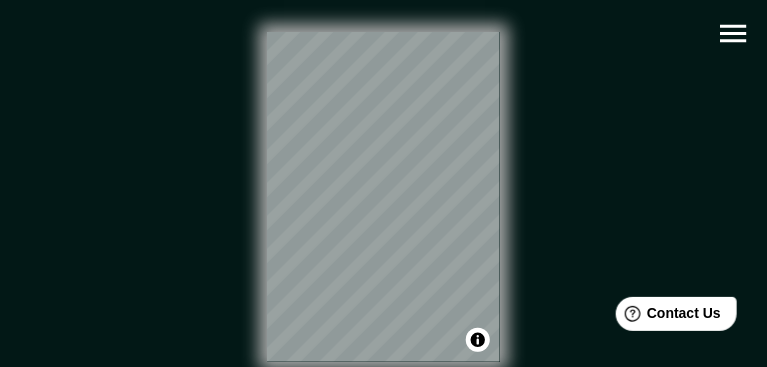 click 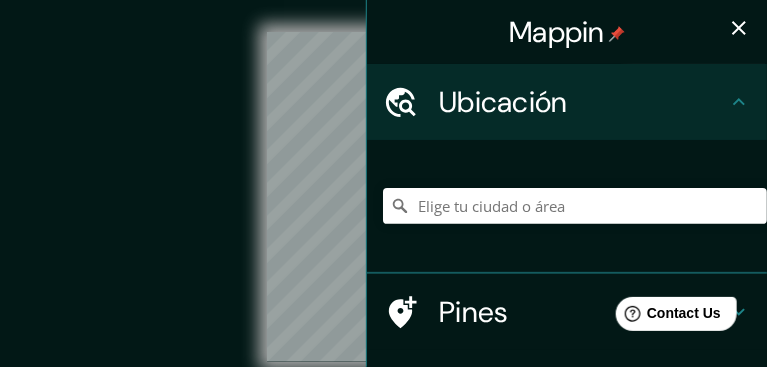 click on "© Mapbox   © OpenStreetMap   Improve this map" at bounding box center (383, 197) 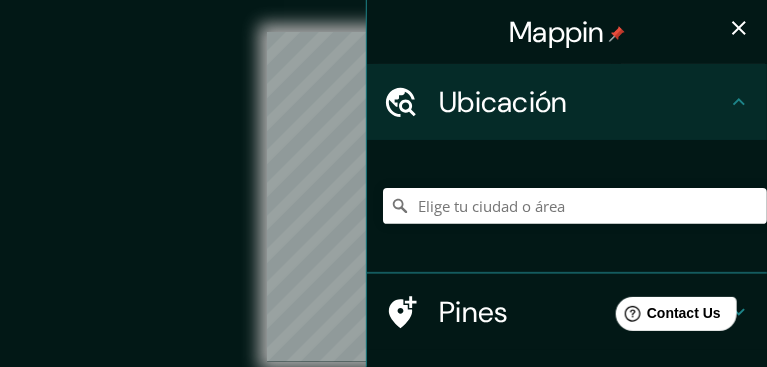 click on "© Mapbox   © OpenStreetMap   Improve this map" at bounding box center [383, 197] 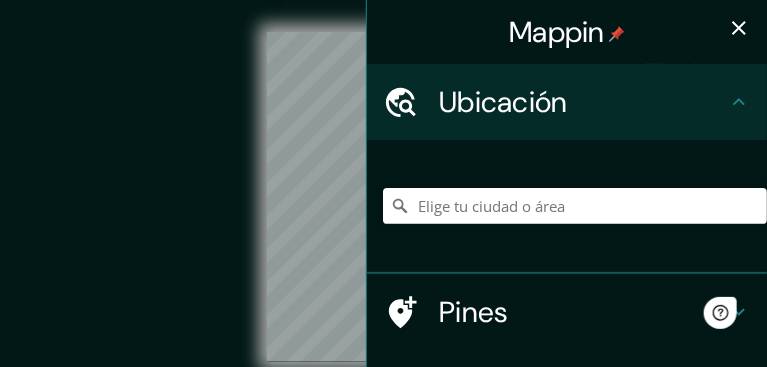 scroll, scrollTop: 0, scrollLeft: 0, axis: both 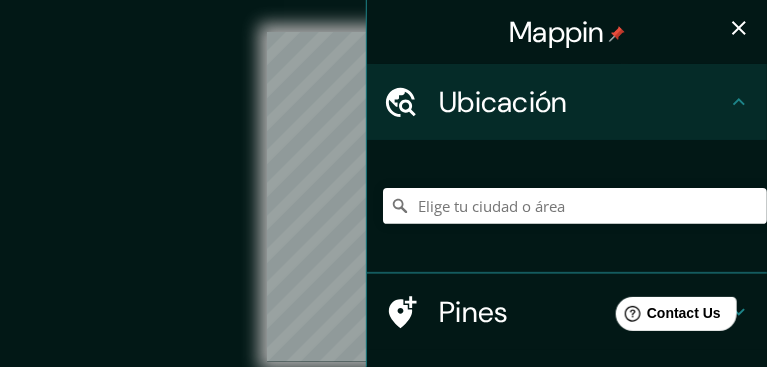 drag, startPoint x: 366, startPoint y: 37, endPoint x: 470, endPoint y: 46, distance: 104.388695 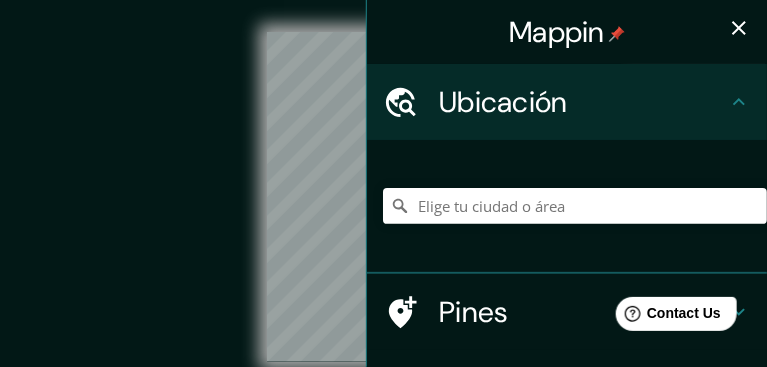click on "Mappin" at bounding box center [567, 32] 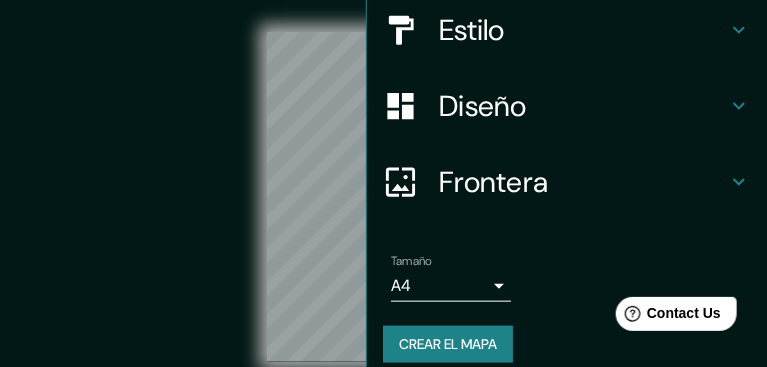 scroll, scrollTop: 377, scrollLeft: 0, axis: vertical 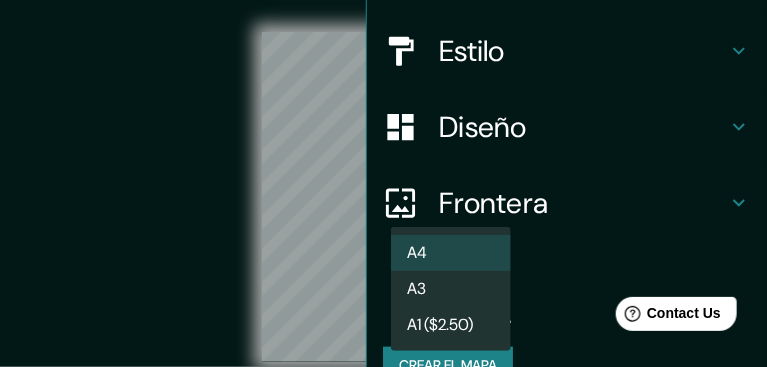 click on "Mappin Ubicación Pines Estilo Diseño Frontera Elige un borde. Sugerencia : puedes hacer que las capas del marco sean opacas para crear algunos efectos geniales. Ninguno Sencillo Transparente Capricho Tamaño A4 single Crear el mapa © Mapbox © OpenStreetMap Improve this map Cualquier problema, sugerencia o inquietud, envíe un correo electrónico a [EMAIL] . . . A4 A3 A1 ($2.50)" at bounding box center [383, 183] 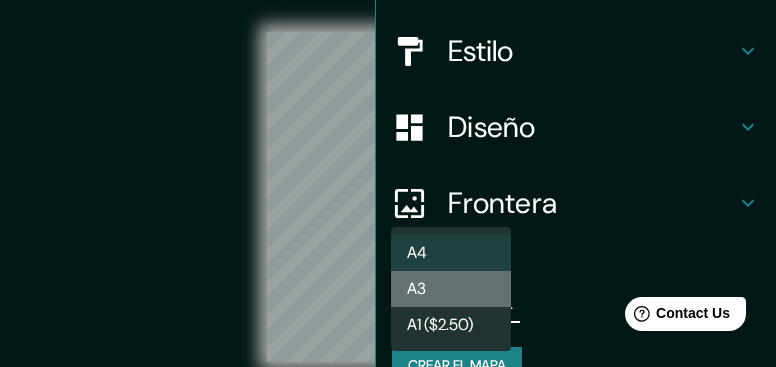 click on "A3" at bounding box center (451, 289) 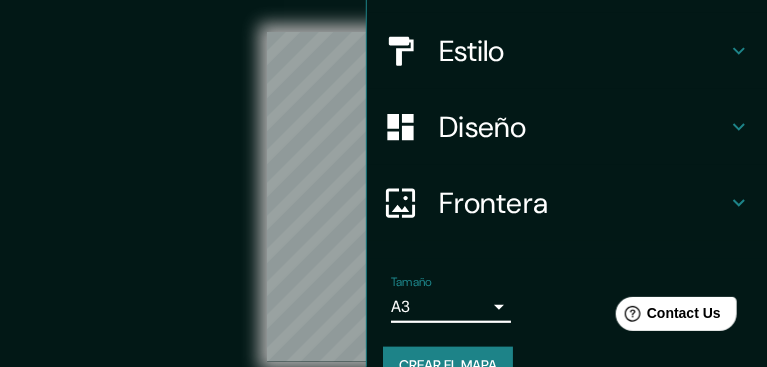 click on "Mappin Ubicación Pines Estilo Diseño Frontera Elige un borde.  Sugerencia : puedes hacer que las capas del marco sean opacas para crear algunos efectos geniales. Ninguno Sencillo Transparente Capricho Tamaño A3 single Crear el mapa © Mapbox   © OpenStreetMap   Improve this map Cualquier problema, sugerencia o inquietud, envíe un correo electrónico  a help@example.com . . ." at bounding box center [383, 183] 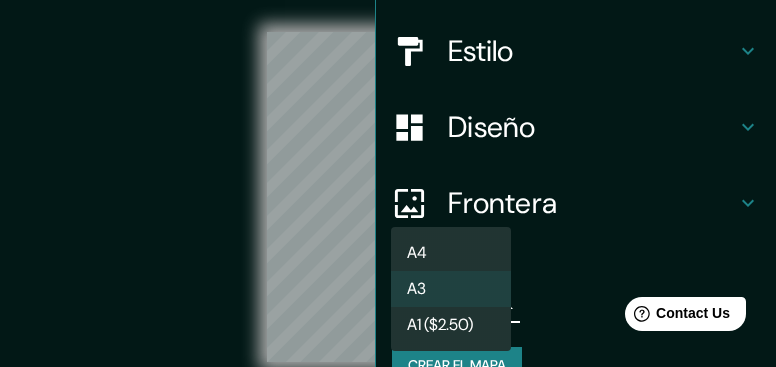 click on "A4" at bounding box center [451, 253] 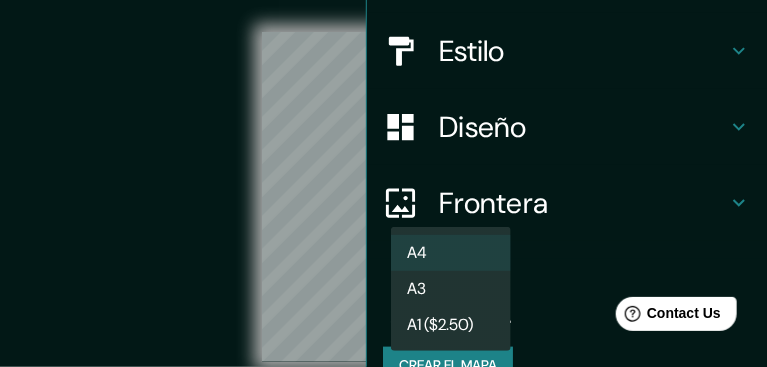 click on "Mappin Ubicación Pines Estilo Diseño Frontera Elige un borde. Sugerencia : puedes hacer que las capas del marco sean opacas para crear algunos efectos geniales. Ninguno Sencillo Transparente Capricho Tamaño A4 single Crear el mapa © Mapbox © OpenStreetMap Improve this map Cualquier problema, sugerencia o inquietud, envíe un correo electrónico a [EMAIL] . . . A4 A3 A1 ($2.50)" at bounding box center [383, 183] 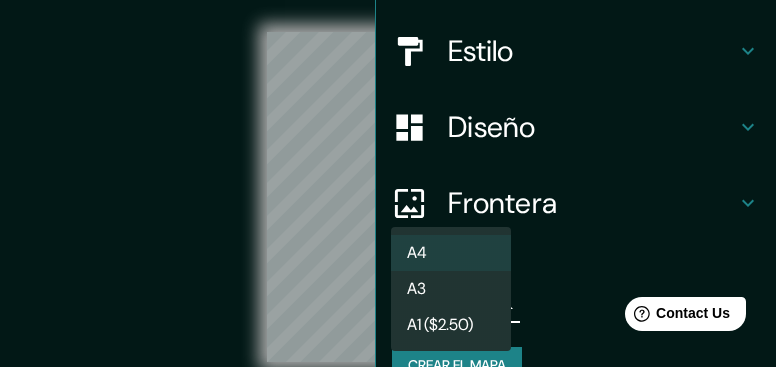 drag, startPoint x: 657, startPoint y: 65, endPoint x: 653, endPoint y: 134, distance: 69.115845 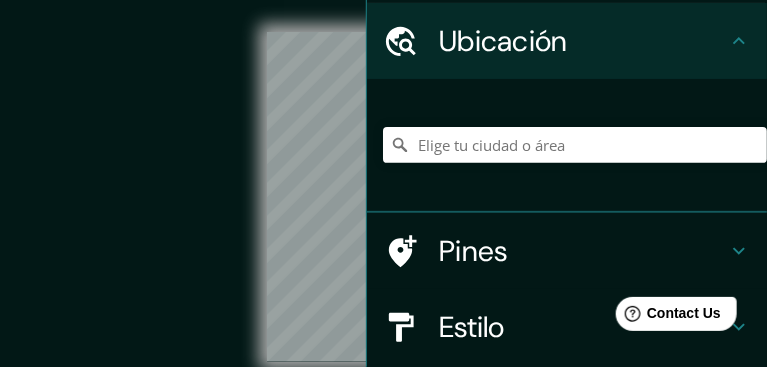 scroll, scrollTop: 0, scrollLeft: 0, axis: both 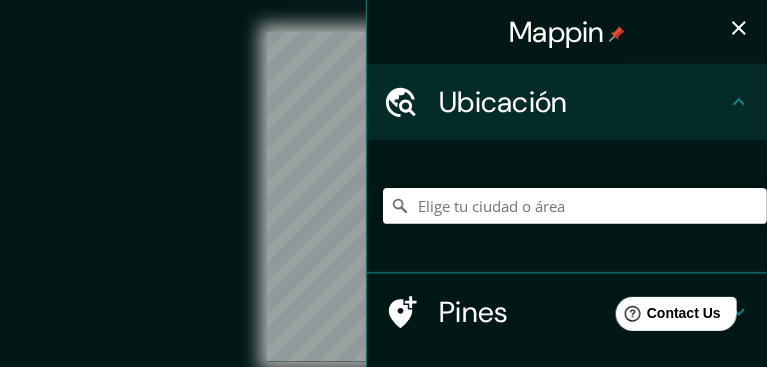 click 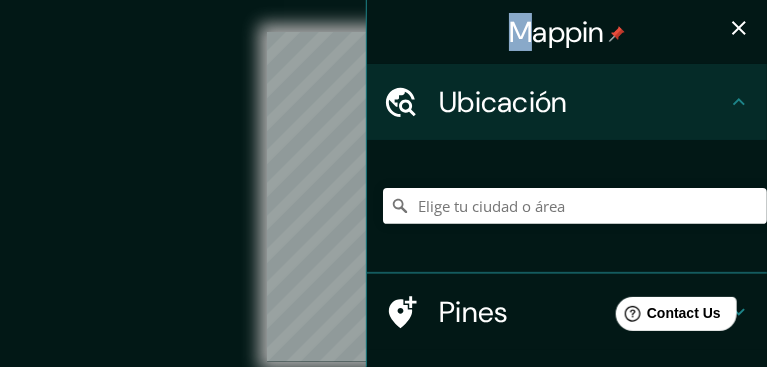 drag, startPoint x: 520, startPoint y: 30, endPoint x: 476, endPoint y: 27, distance: 44.102154 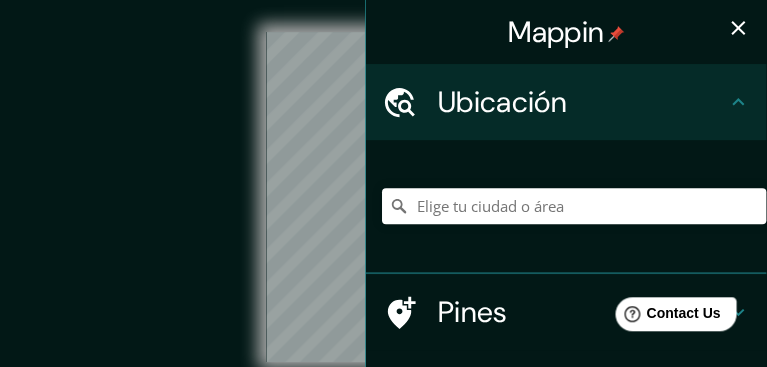 scroll, scrollTop: 0, scrollLeft: 0, axis: both 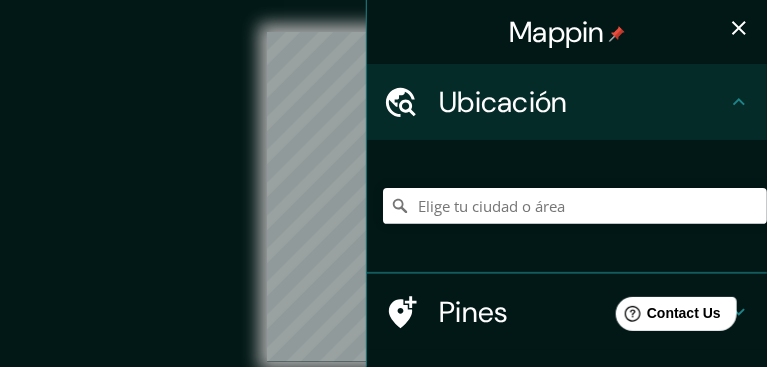 drag, startPoint x: 358, startPoint y: 24, endPoint x: 426, endPoint y: 33, distance: 68.593 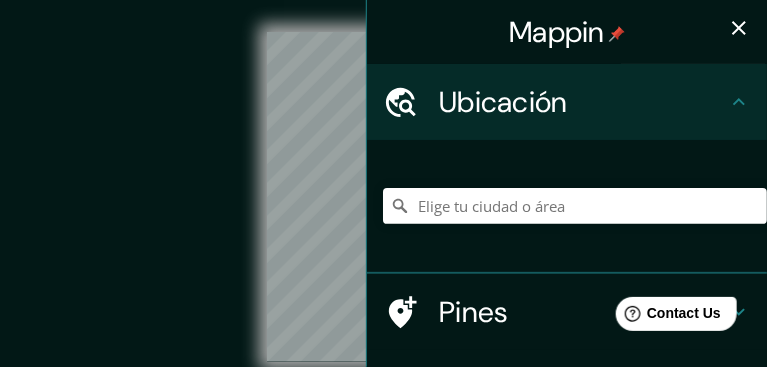 click on "© Mapbox   © OpenStreetMap   Improve this map" at bounding box center (383, 197) 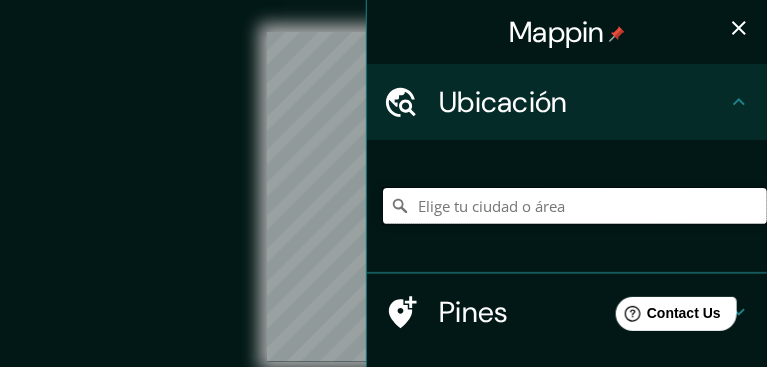 click at bounding box center (575, 206) 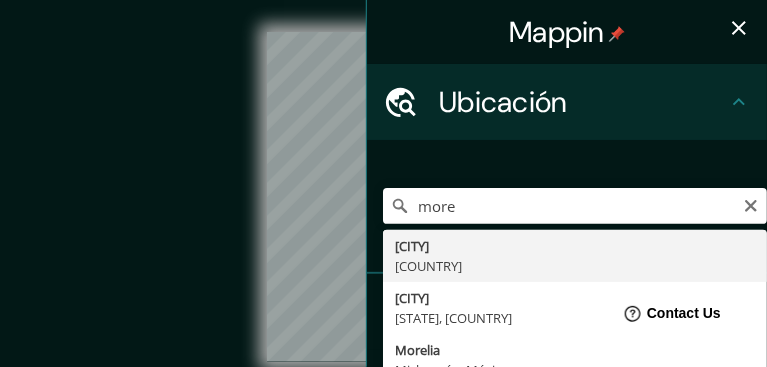 type on "[CITY], [STATE], [COUNTRY]" 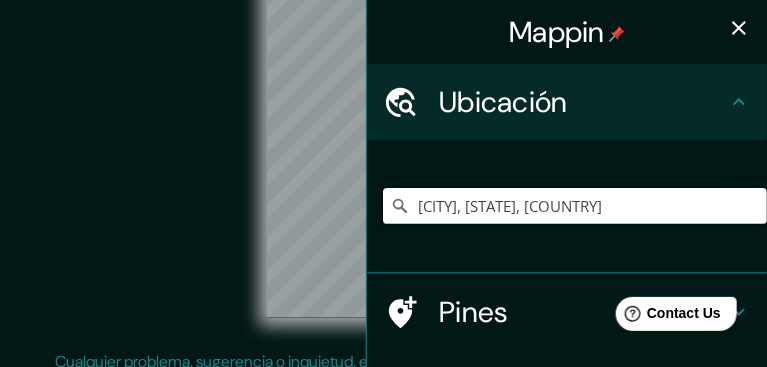 scroll, scrollTop: 0, scrollLeft: 0, axis: both 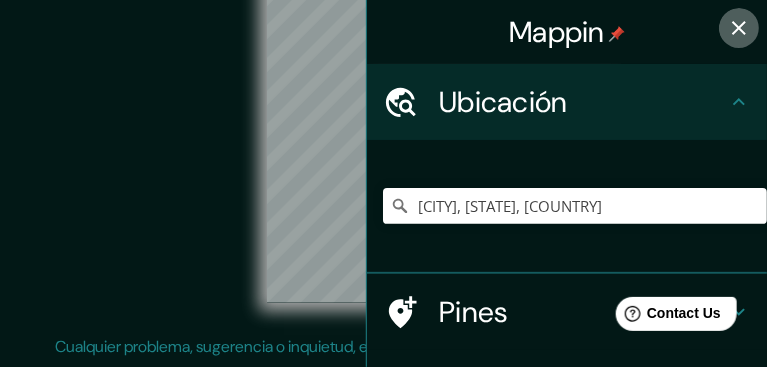 click 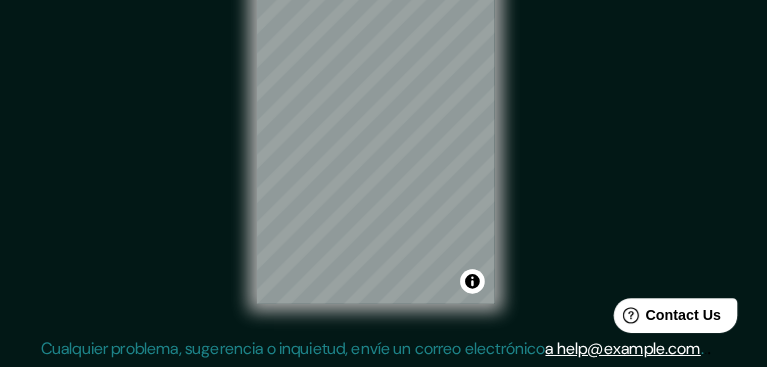 scroll, scrollTop: 59, scrollLeft: 0, axis: vertical 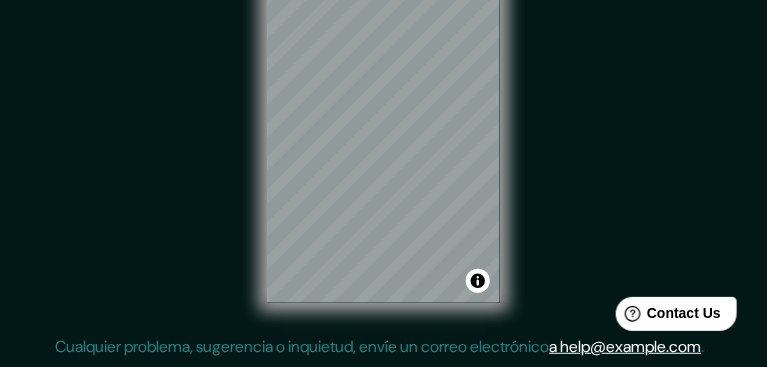 click on "Mappin Ubicación [CITY], [STATE], [COUNTRY] Pines Estilo Diseño Frontera Elige un borde. Sugerencia : puedes hacer que las capas del marco sean opacas para crear algunos efectos geniales. Ninguno Sencillo Transparente Capricho Tamaño A4 single Crear el mapa © Mapbox © OpenStreetMap Improve this map Cualquier problema, sugerencia o inquietud, envíe un correo electrónico a [EMAIL] . . ." at bounding box center (383, 124) 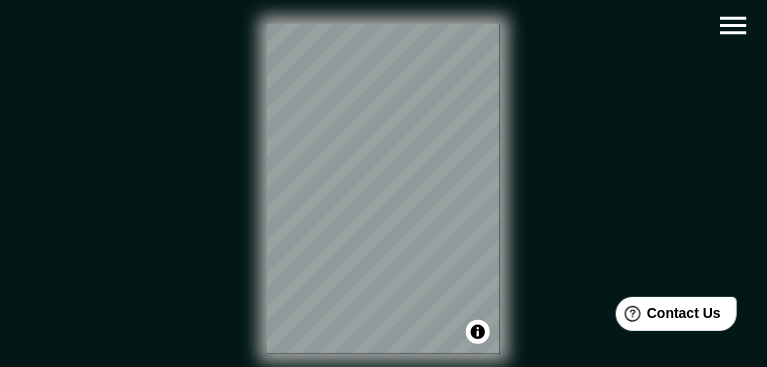 scroll, scrollTop: 0, scrollLeft: 0, axis: both 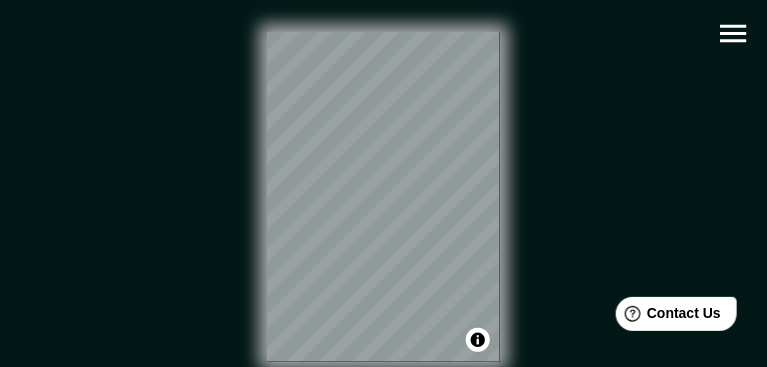click 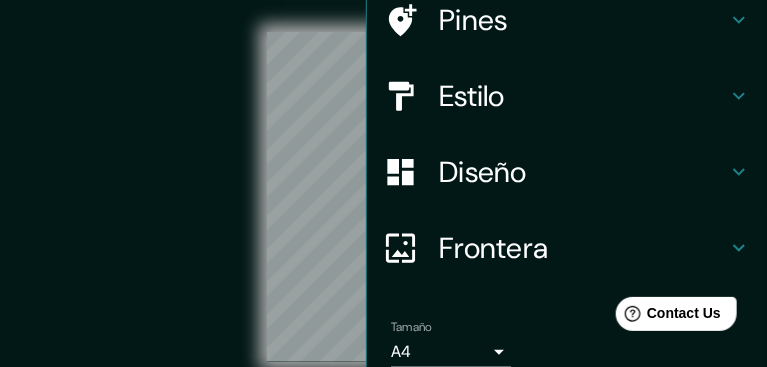 scroll, scrollTop: 377, scrollLeft: 0, axis: vertical 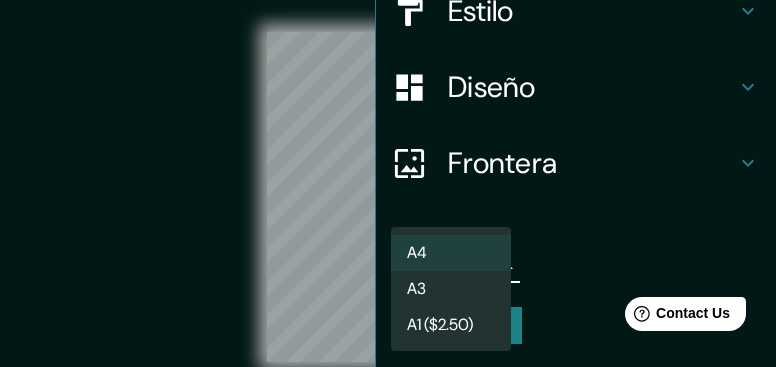 click on "Mappin Ubicación [CITY], [STATE], [COUNTRY] Pines Estilo Diseño Frontera Elige un borde.  Sugerencia : puedes hacer que las capas del marco sean opacas para crear algunos efectos geniales. Ninguno Sencillo Transparente Capricho Tamaño A4 single Crear el mapa © Mapbox   © OpenStreetMap   Improve this map Cualquier problema, sugerencia o inquietud, envíe un correo electrónico  a help@example.com . . . A4 A3 A1 ($2.50)" at bounding box center [388, 183] 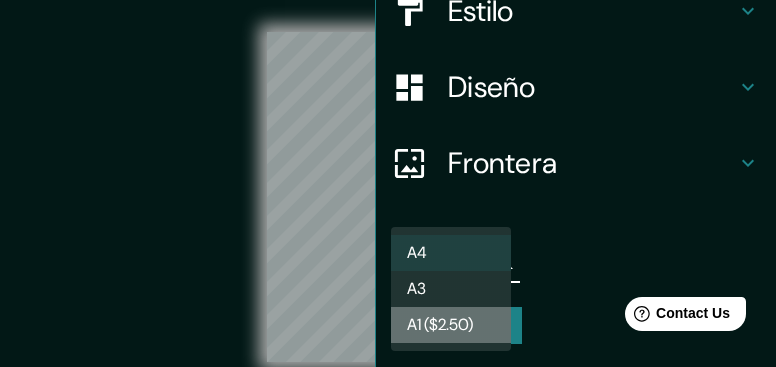click on "A1 ($2.50)" at bounding box center [451, 325] 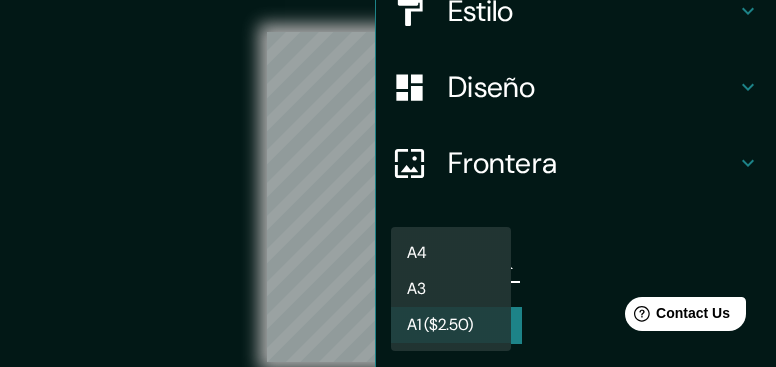 click on "Mappin Ubicación [CITY], [STATE], [COUNTRY] Pines Estilo Diseño Frontera Elige un borde.  Sugerencia : puedes hacer que las capas del marco sean opacas para crear algunos efectos geniales. Ninguno Sencillo Transparente Capricho Tamaño A1 ($2.50) single Crear el mapa © Mapbox   © OpenStreetMap   Improve this map Cualquier problema, sugerencia o inquietud, envíe un correo electrónico  a help@example.com . . . A4 A3 A1 ($2.50)" at bounding box center [388, 183] 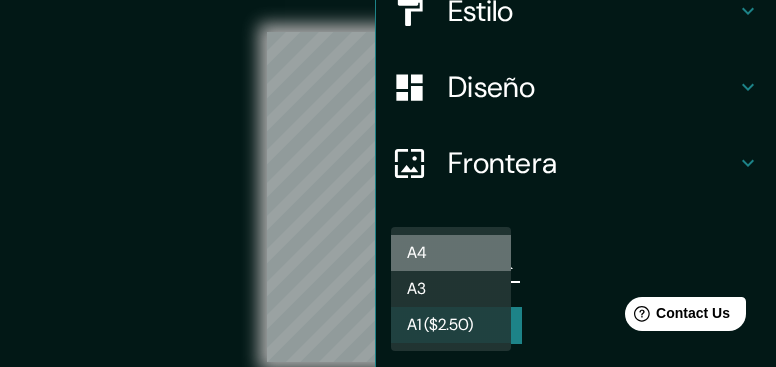 click on "A4" at bounding box center [451, 253] 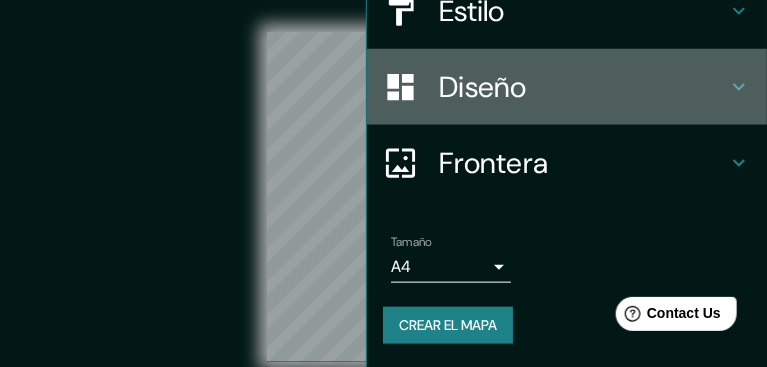 click on "Diseño" at bounding box center (583, 87) 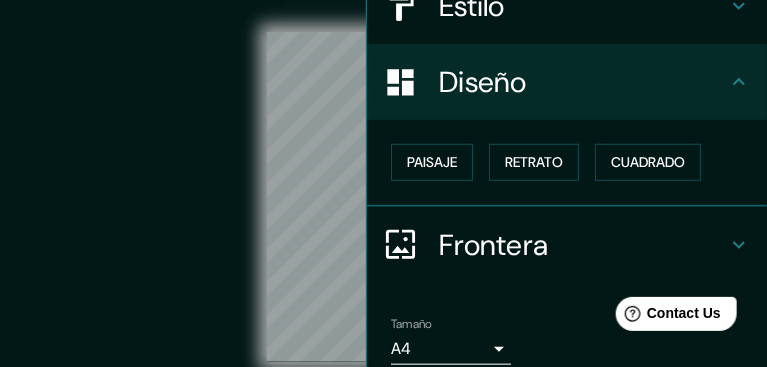 scroll, scrollTop: 245, scrollLeft: 0, axis: vertical 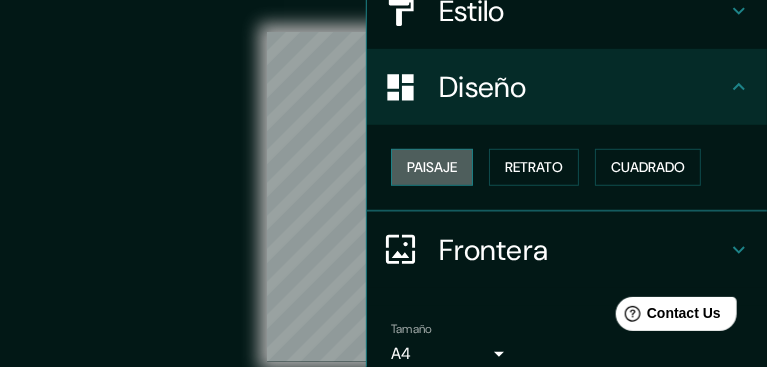 click on "Paisaje" at bounding box center (432, 167) 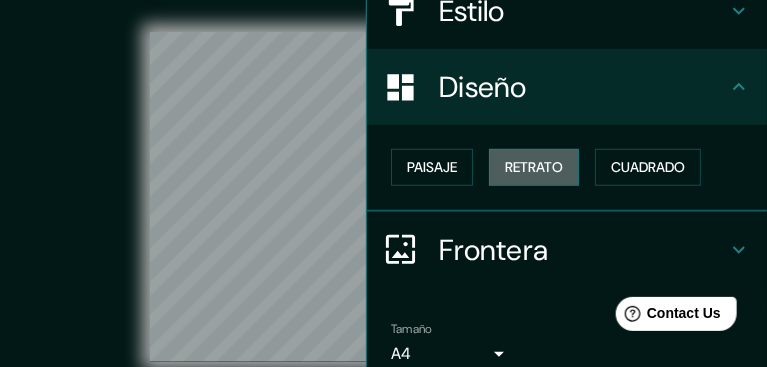 click on "Retrato" at bounding box center (534, 167) 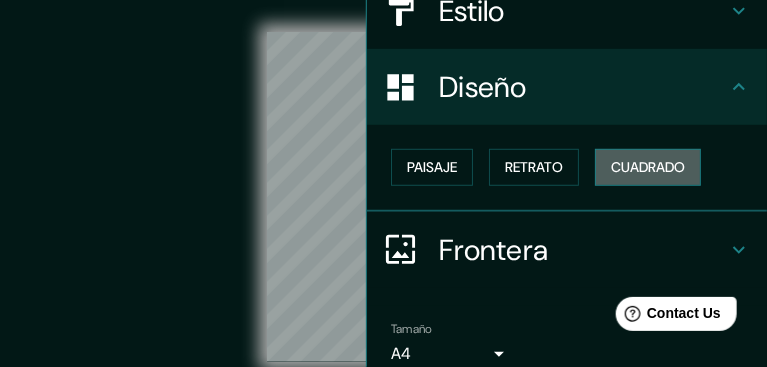 click on "Cuadrado" at bounding box center (648, 167) 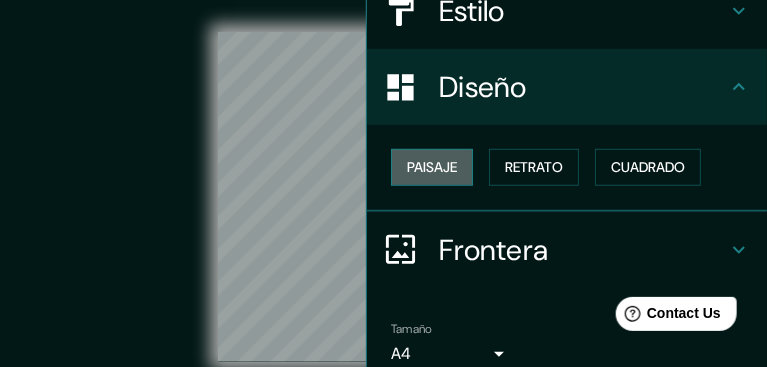 click on "Paisaje" at bounding box center [432, 167] 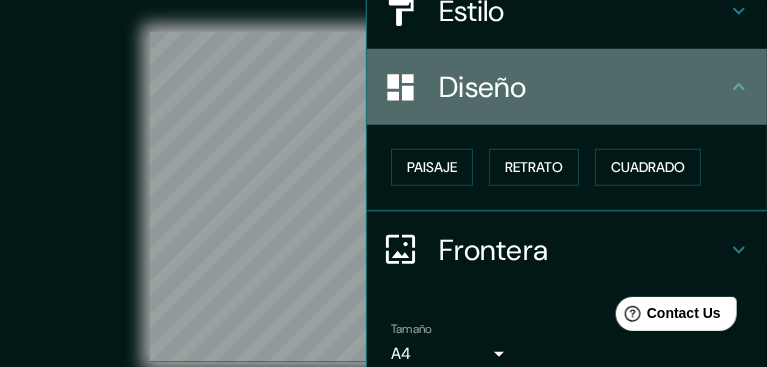 click 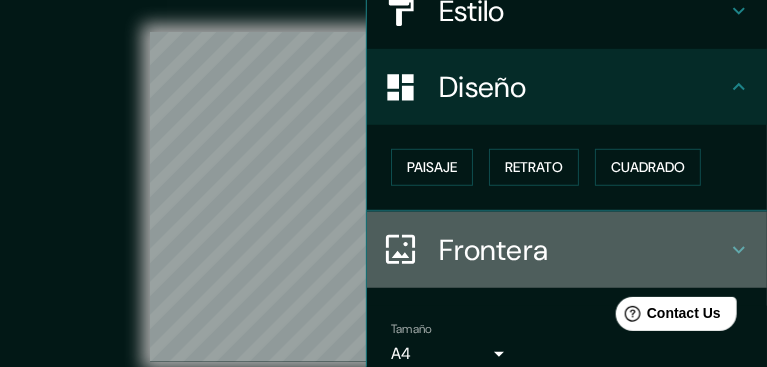 click 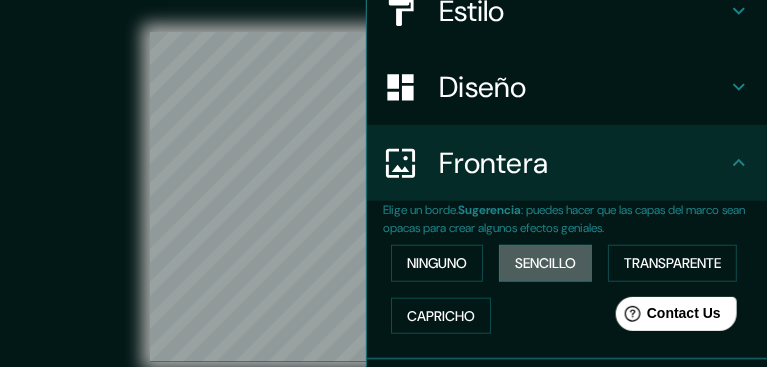 click on "Sencillo" at bounding box center [545, 263] 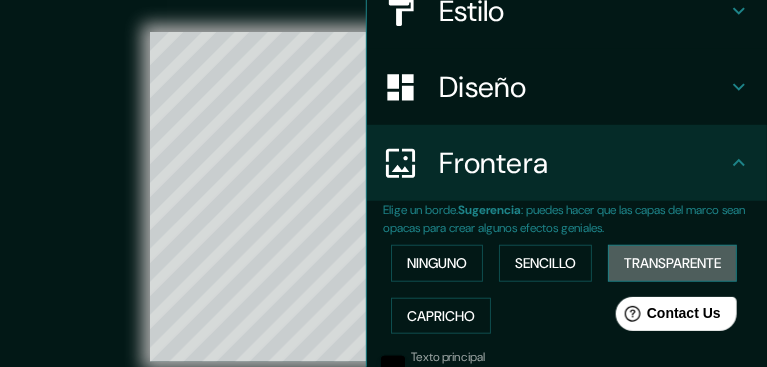 click on "Transparente" at bounding box center (672, 263) 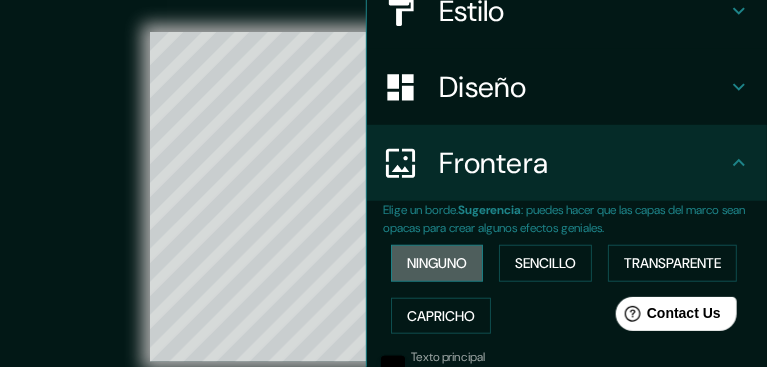 click on "Ninguno" at bounding box center [437, 263] 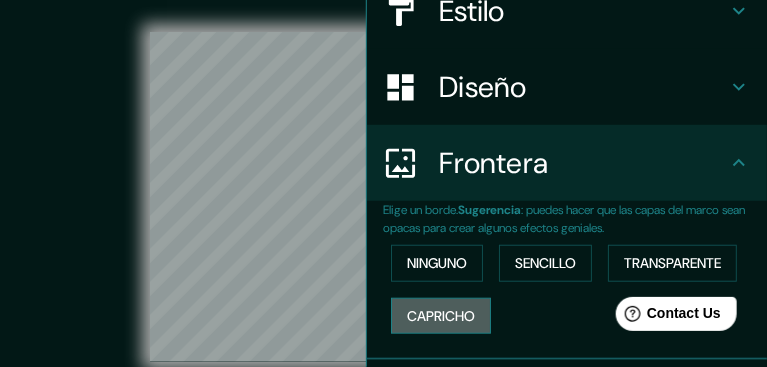 click on "Capricho" at bounding box center [441, 316] 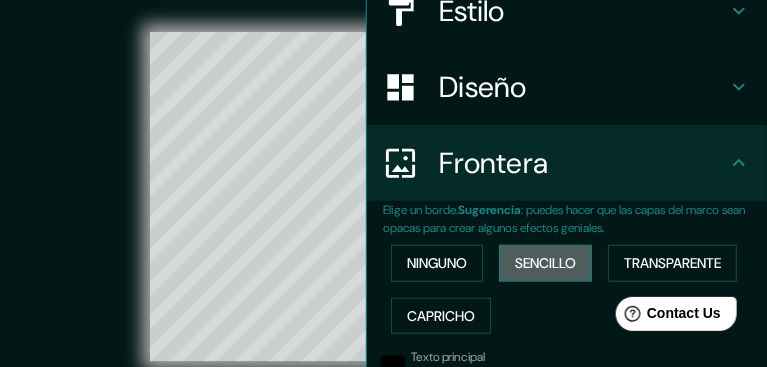 click on "Sencillo" at bounding box center [545, 263] 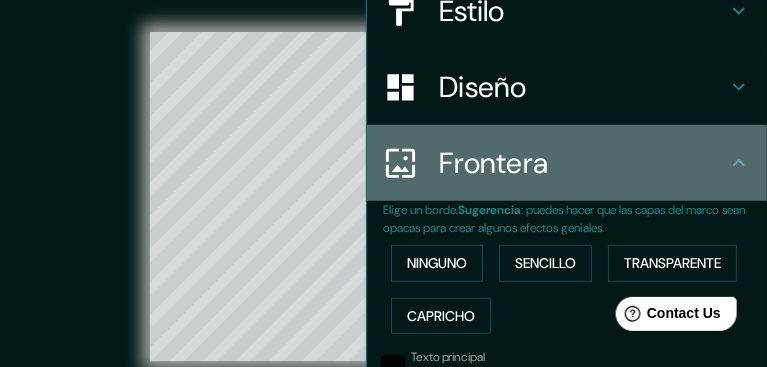 click 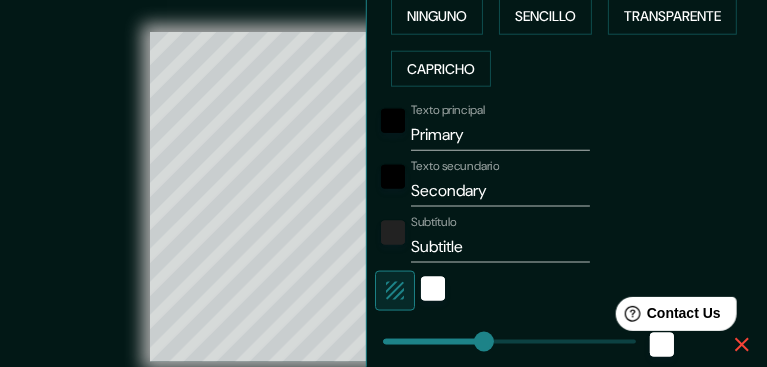 scroll, scrollTop: 508, scrollLeft: 0, axis: vertical 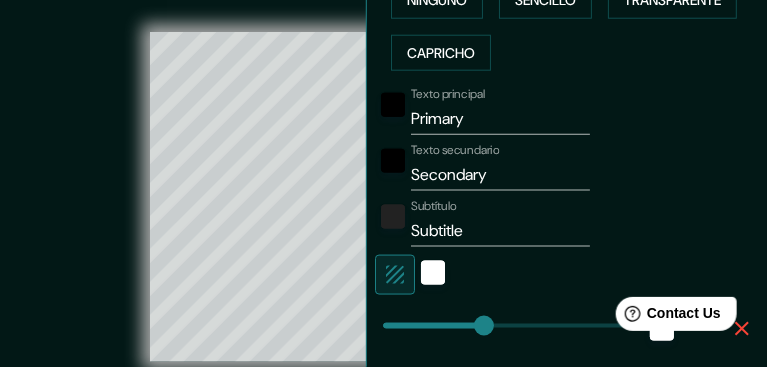 click on "Primary" at bounding box center (500, 119) 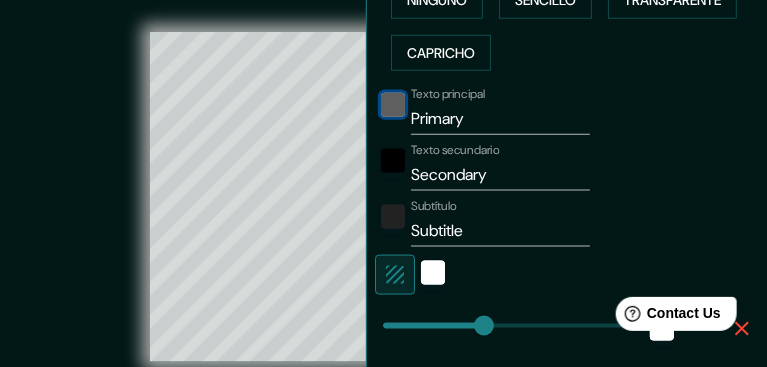 click at bounding box center (393, 105) 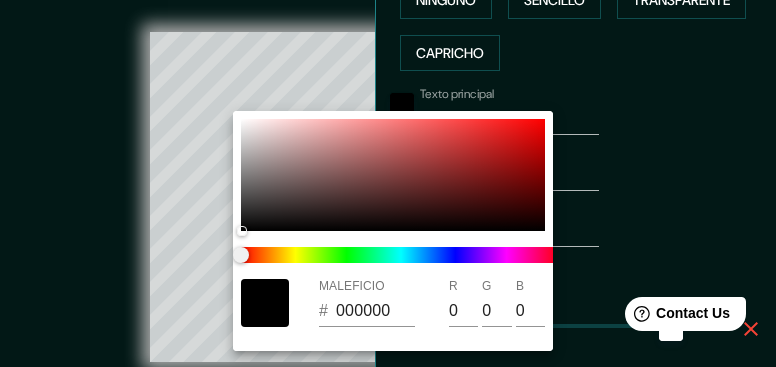 click at bounding box center [388, 183] 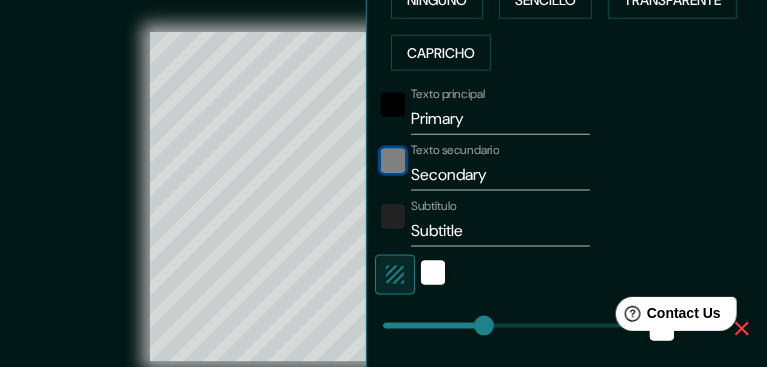 click at bounding box center [393, 161] 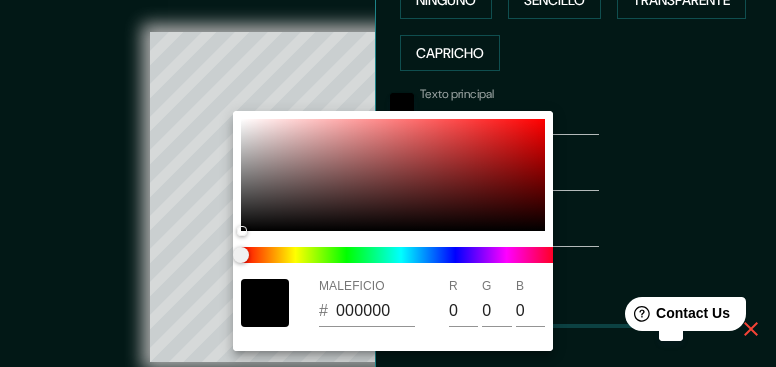click at bounding box center (388, 183) 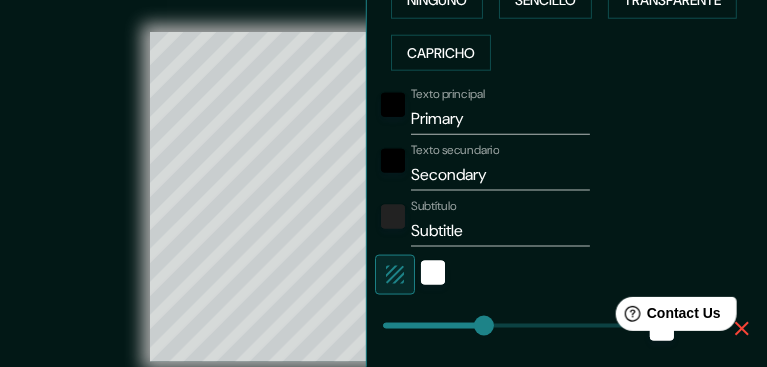 click on "Texto secundario Secondary" at bounding box center (571, 167) 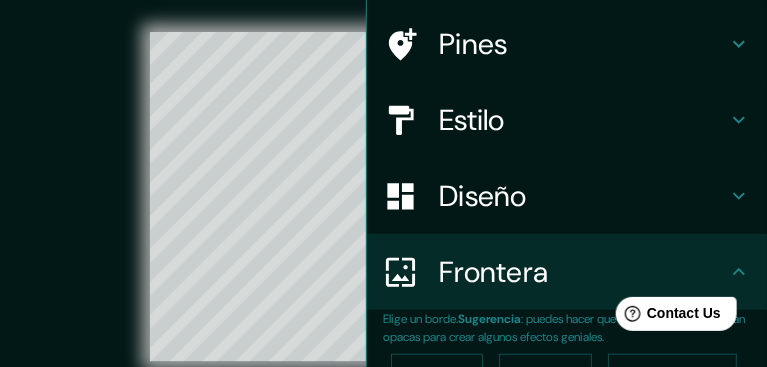 scroll, scrollTop: 124, scrollLeft: 0, axis: vertical 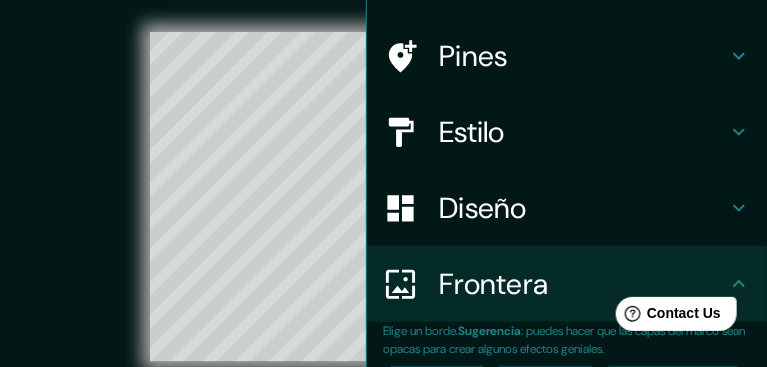 click on "Estilo" at bounding box center (583, 132) 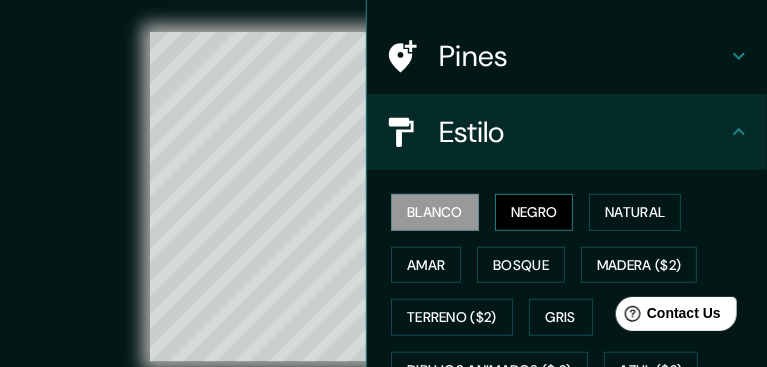 click on "Negro" at bounding box center [534, 212] 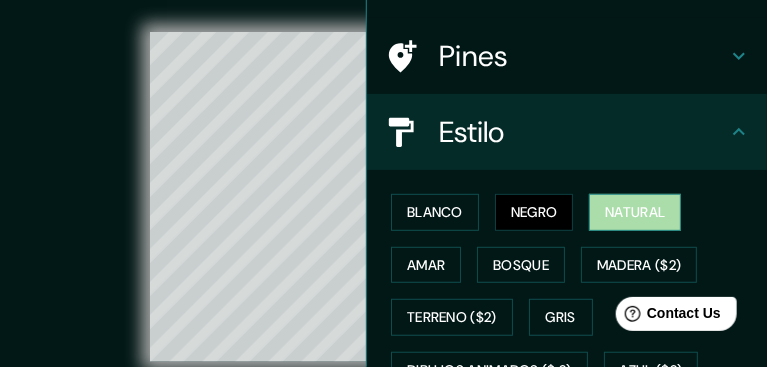click on "Natural" at bounding box center [635, 212] 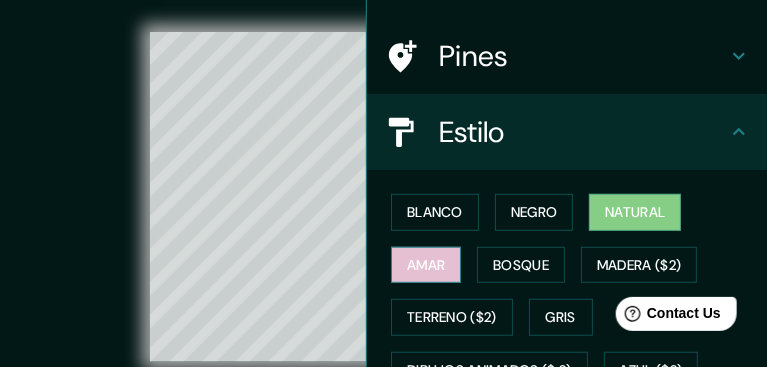 click on "Amar" at bounding box center [426, 265] 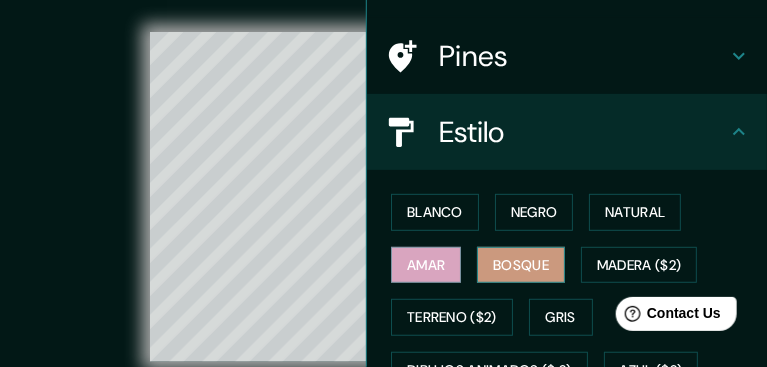 click on "Bosque" at bounding box center [521, 265] 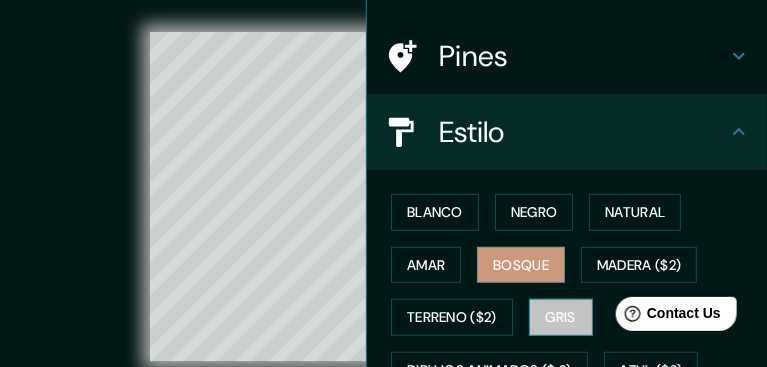 click on "Gris" at bounding box center (561, 317) 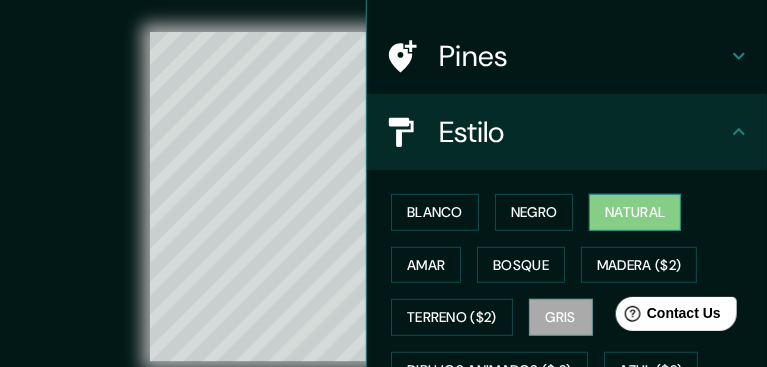 click on "Natural" at bounding box center (635, 212) 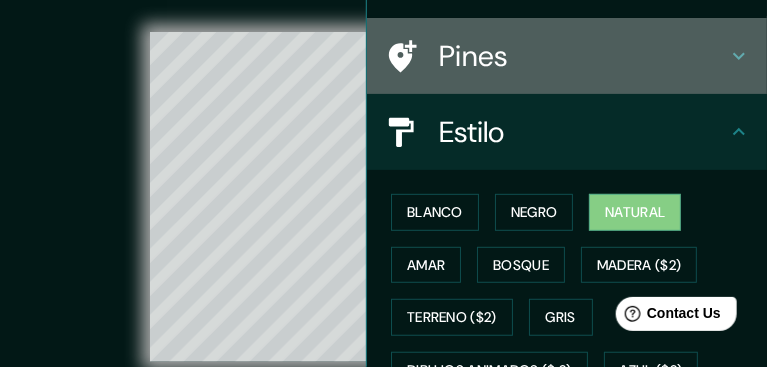 click on "Pines" at bounding box center (583, 56) 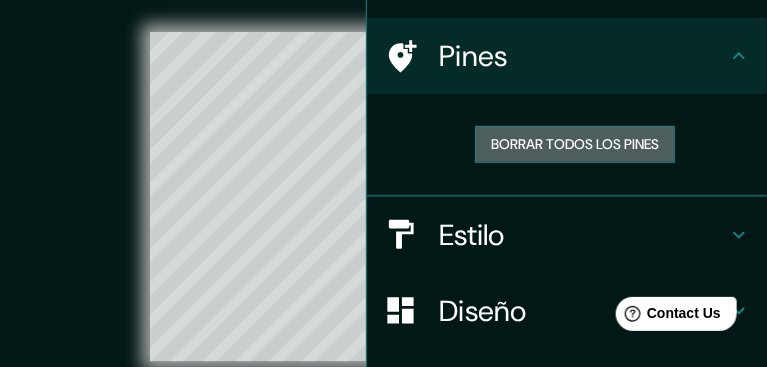 click on "Borrar todos los pines" at bounding box center (575, 144) 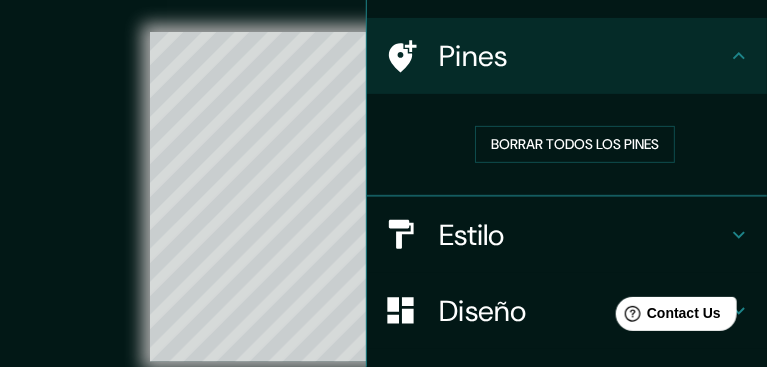 click 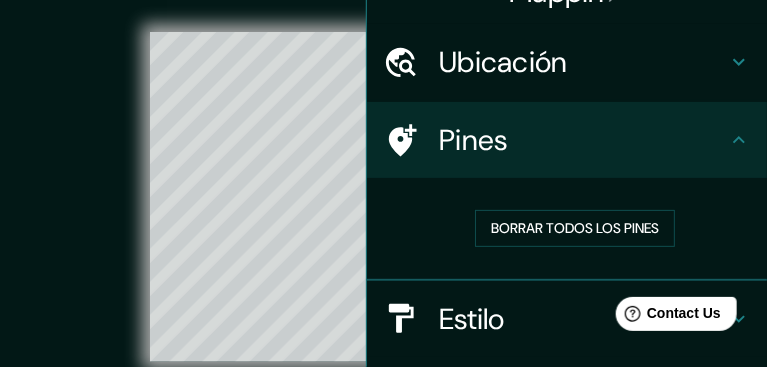 scroll, scrollTop: 0, scrollLeft: 0, axis: both 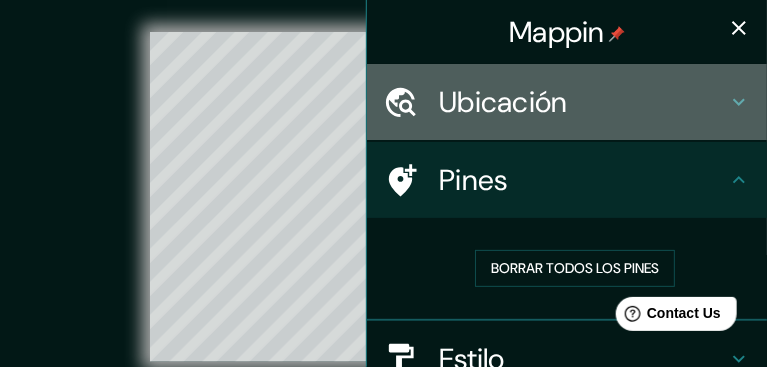 click on "Ubicación" at bounding box center [583, 102] 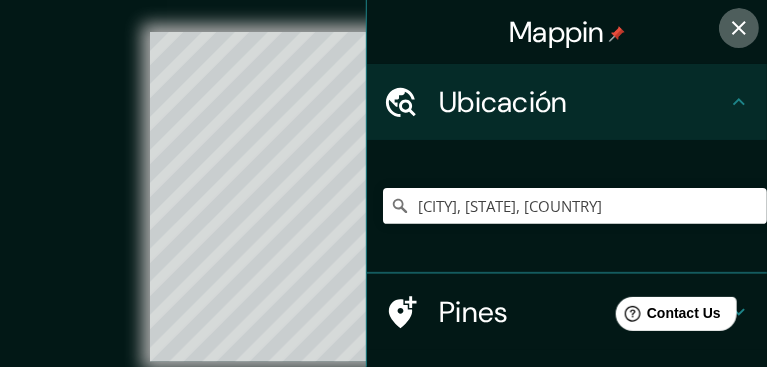 click 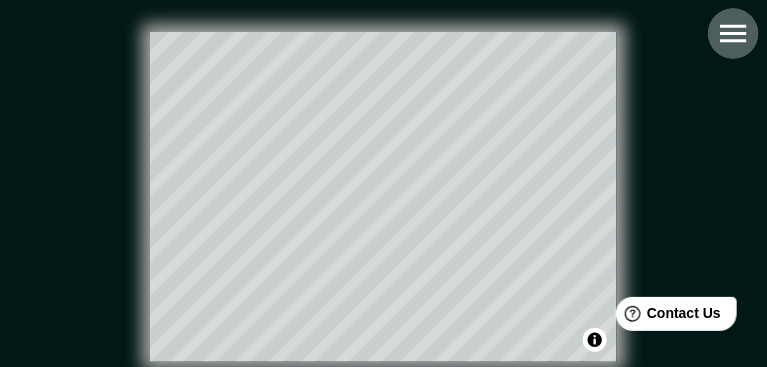 click 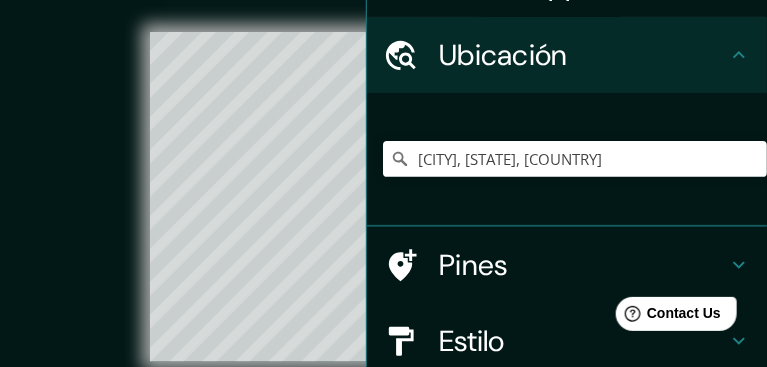 scroll, scrollTop: 0, scrollLeft: 0, axis: both 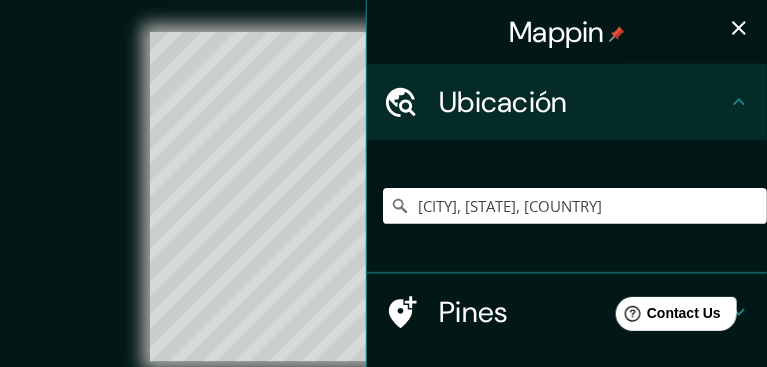 click 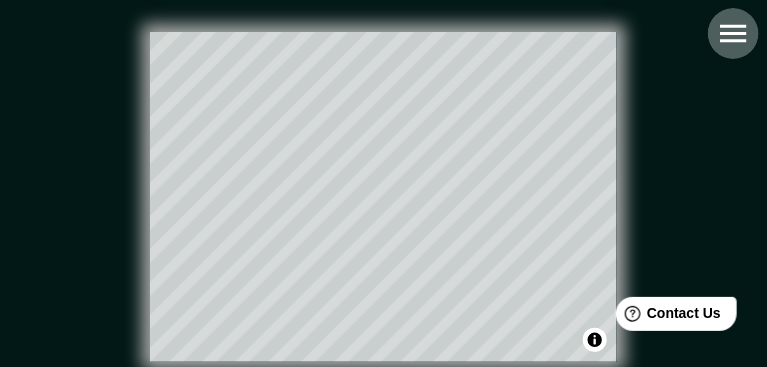 click 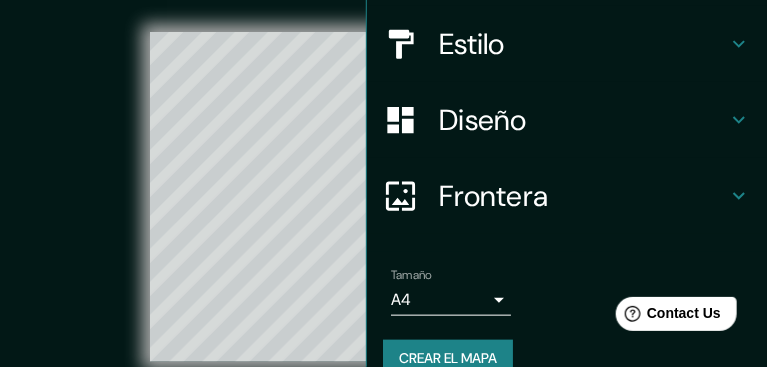 scroll, scrollTop: 349, scrollLeft: 0, axis: vertical 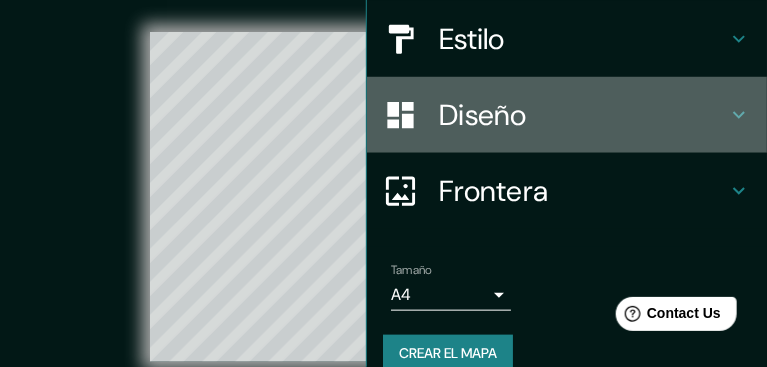 click on "Diseño" at bounding box center (583, 115) 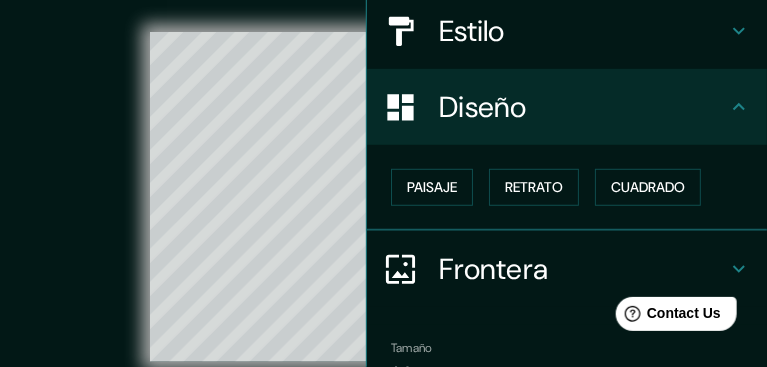 scroll, scrollTop: 217, scrollLeft: 0, axis: vertical 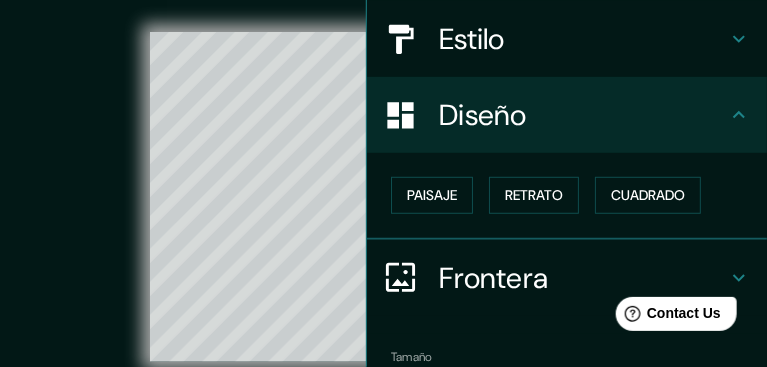 click on "Estilo" at bounding box center (583, 39) 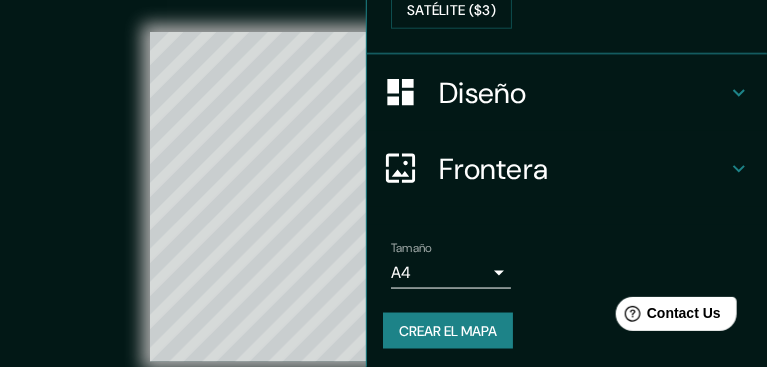 scroll, scrollTop: 537, scrollLeft: 0, axis: vertical 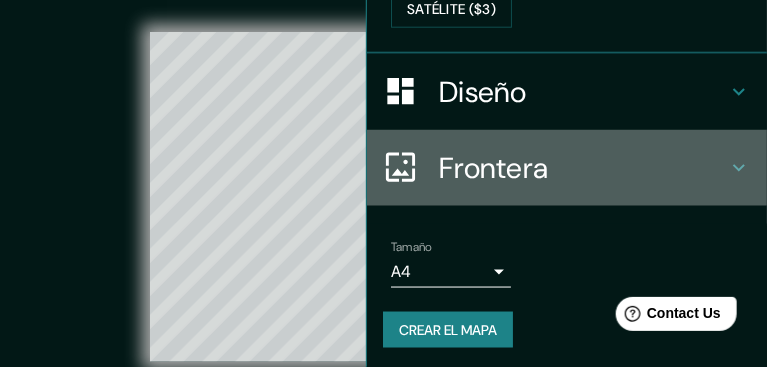 click on "Frontera" at bounding box center (583, 168) 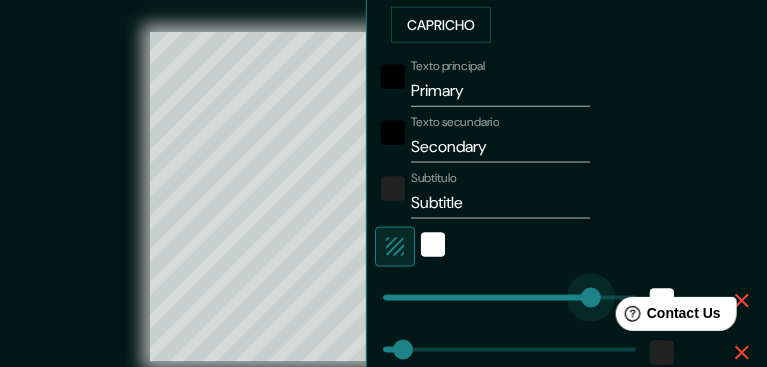 type on "314" 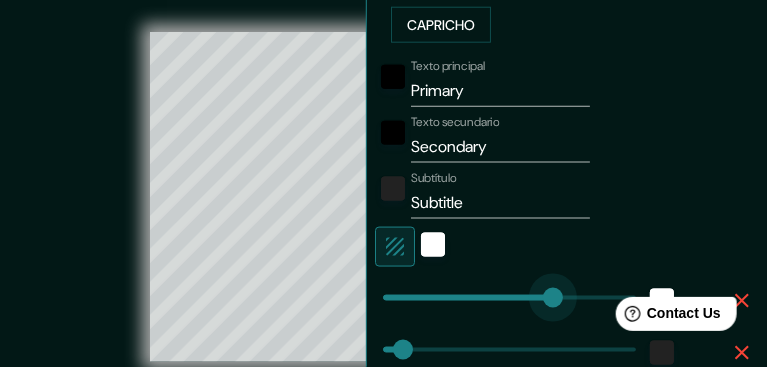 drag, startPoint x: 468, startPoint y: 290, endPoint x: 545, endPoint y: 302, distance: 77.92946 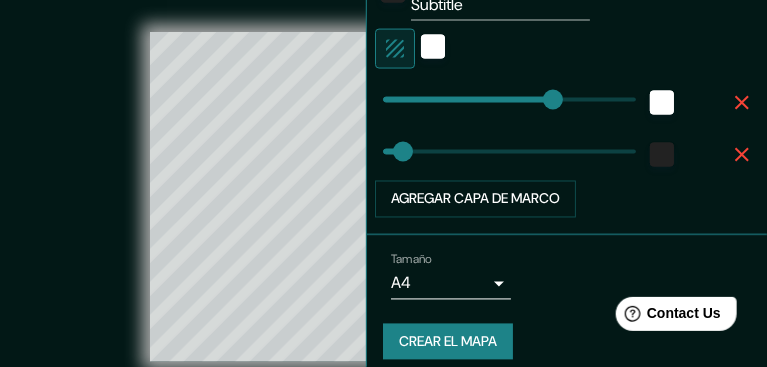scroll, scrollTop: 726, scrollLeft: 0, axis: vertical 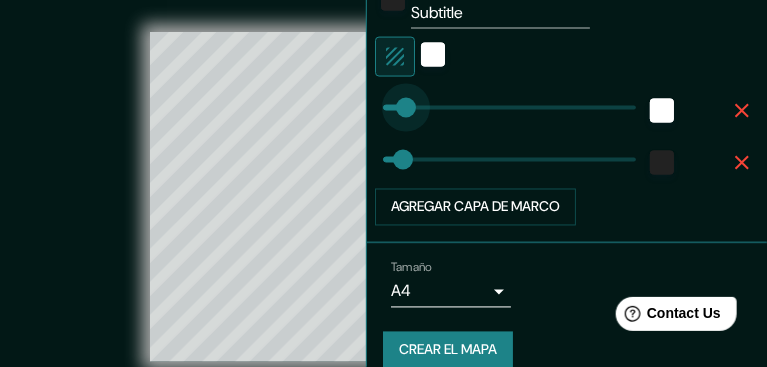 type on "30" 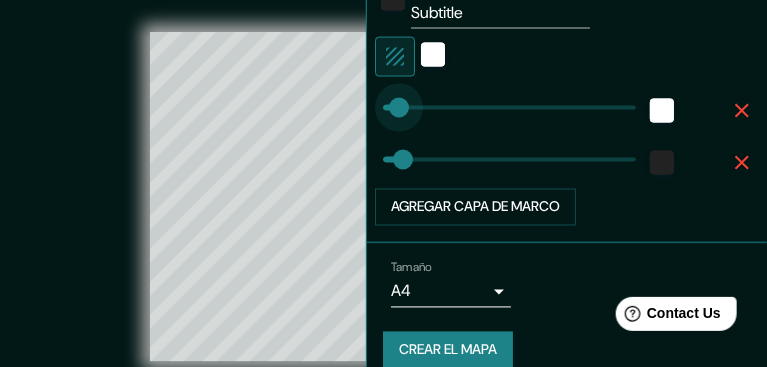 drag, startPoint x: 538, startPoint y: 108, endPoint x: 391, endPoint y: 112, distance: 147.05441 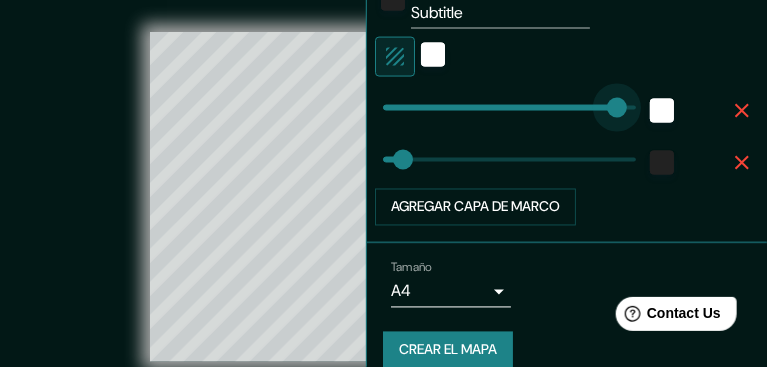 type on "446" 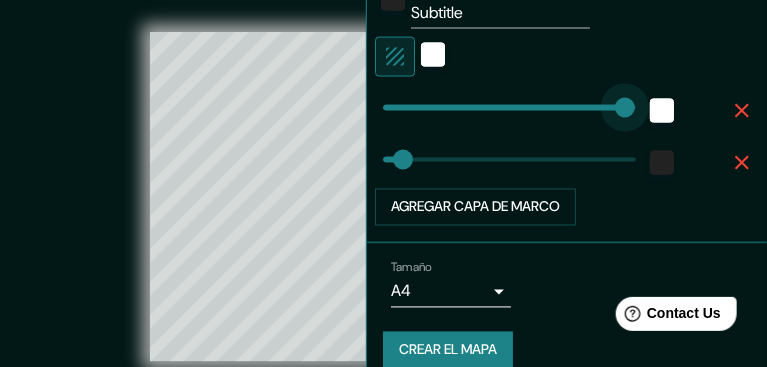 drag, startPoint x: 391, startPoint y: 110, endPoint x: 617, endPoint y: 106, distance: 226.0354 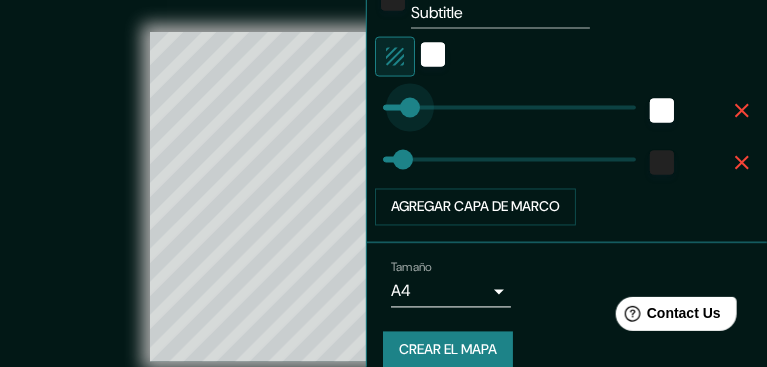 type on "6" 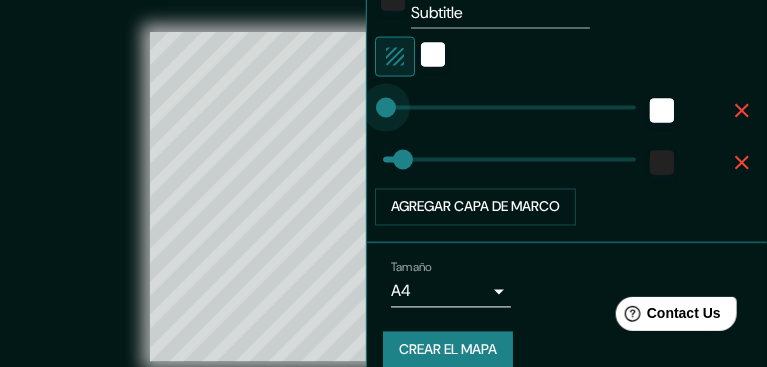 drag, startPoint x: 617, startPoint y: 106, endPoint x: 378, endPoint y: 118, distance: 239.30107 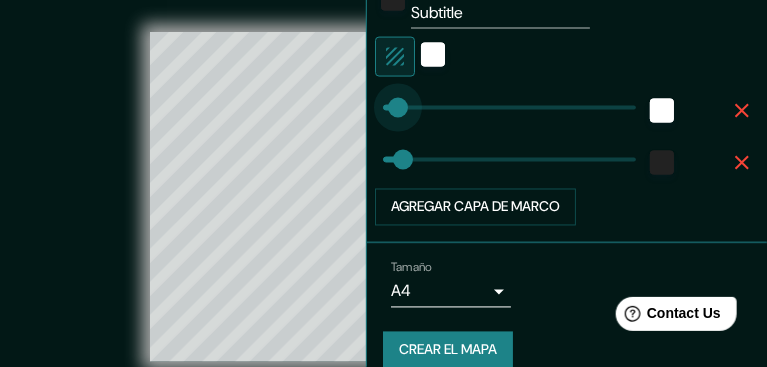drag, startPoint x: 378, startPoint y: 113, endPoint x: 390, endPoint y: 113, distance: 12 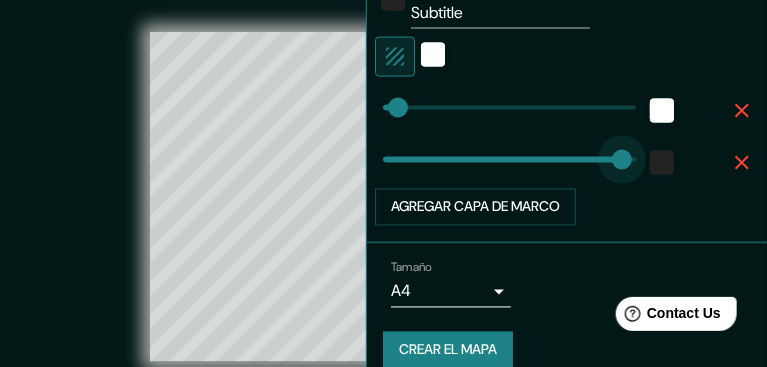 type on "452" 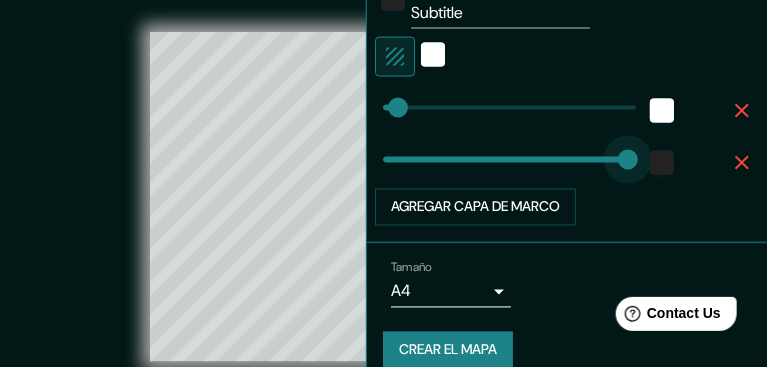 drag, startPoint x: 397, startPoint y: 161, endPoint x: 620, endPoint y: 164, distance: 223.02017 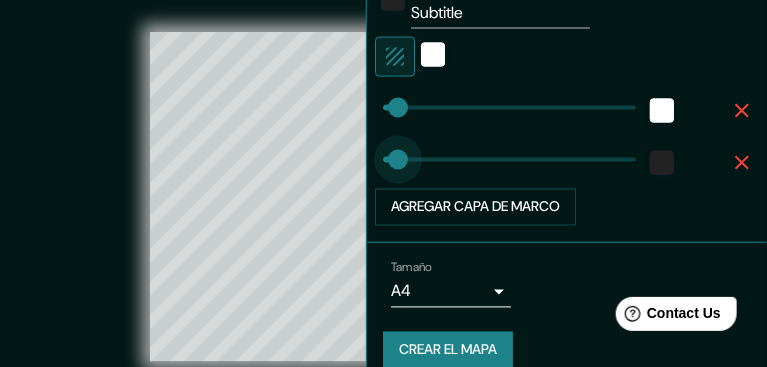 type on "22" 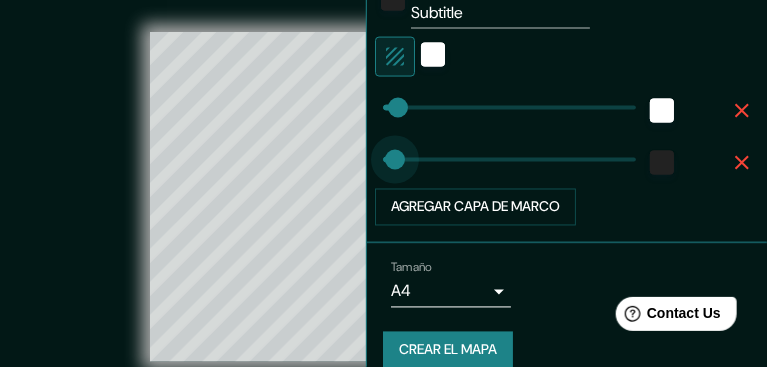 drag, startPoint x: 622, startPoint y: 163, endPoint x: 387, endPoint y: 169, distance: 235.07658 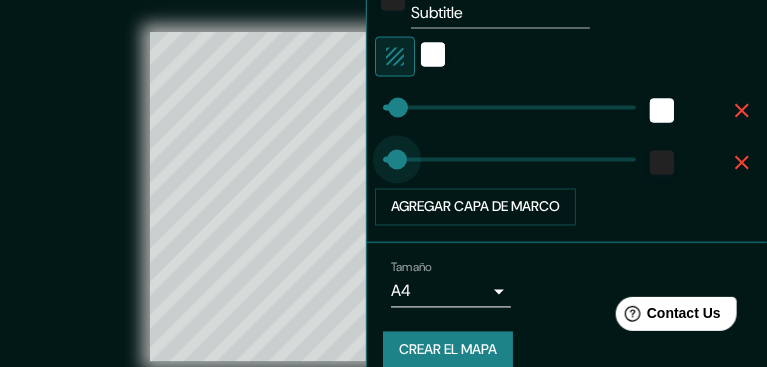 type on "78" 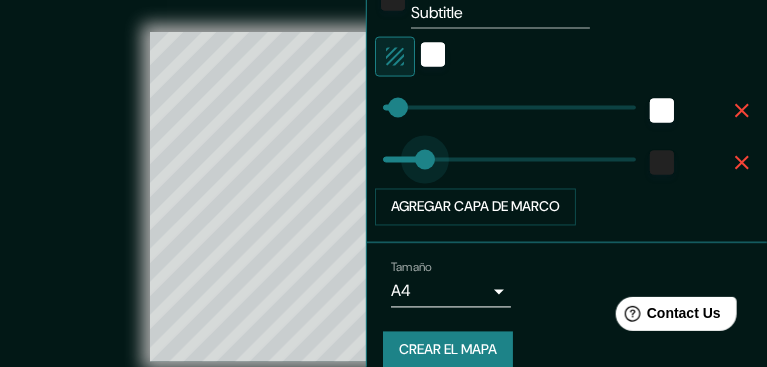 drag, startPoint x: 389, startPoint y: 157, endPoint x: 417, endPoint y: 156, distance: 28.01785 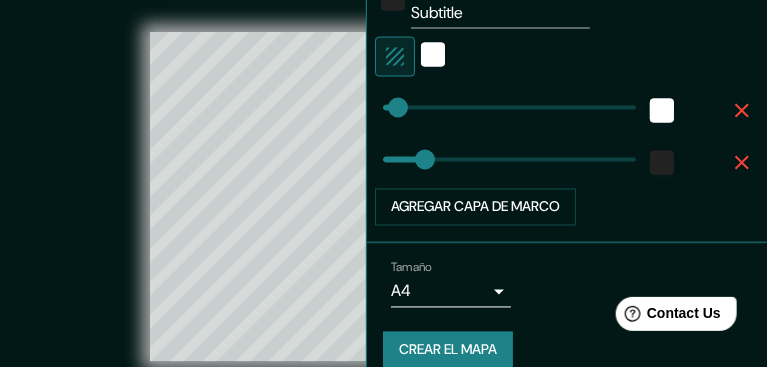 type on "41" 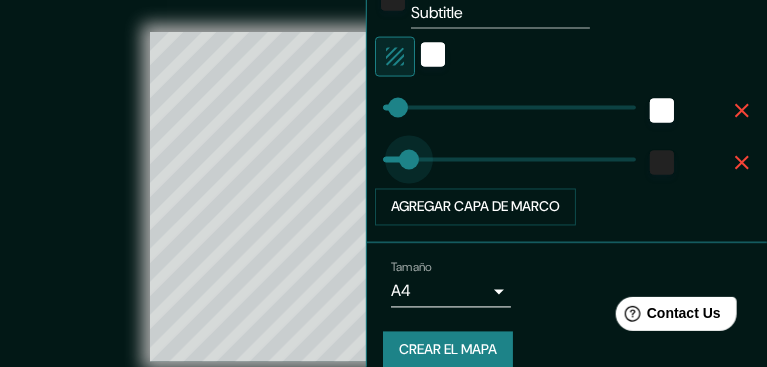 type on "0" 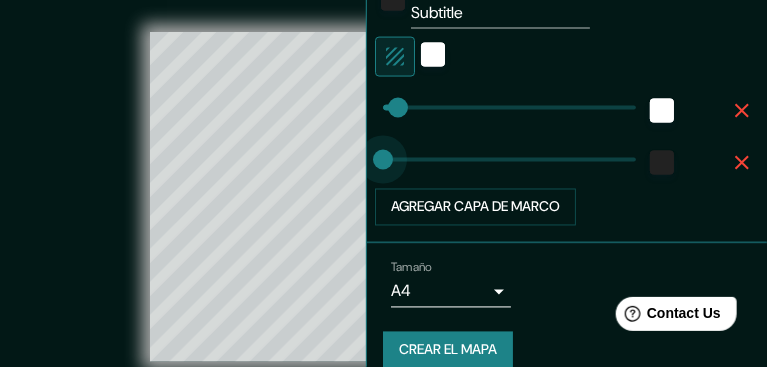 drag, startPoint x: 397, startPoint y: 155, endPoint x: 368, endPoint y: 155, distance: 29 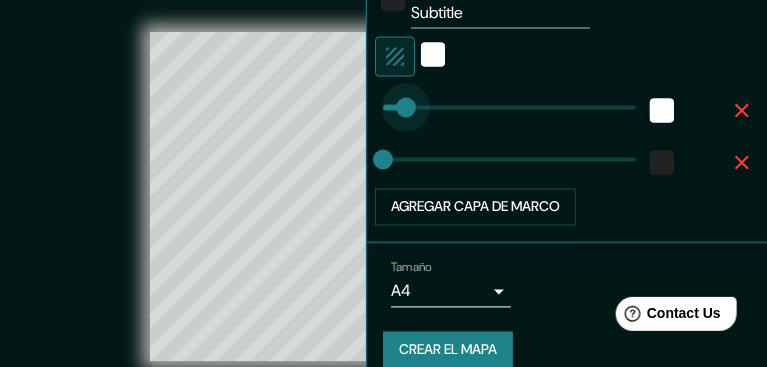 type on "48" 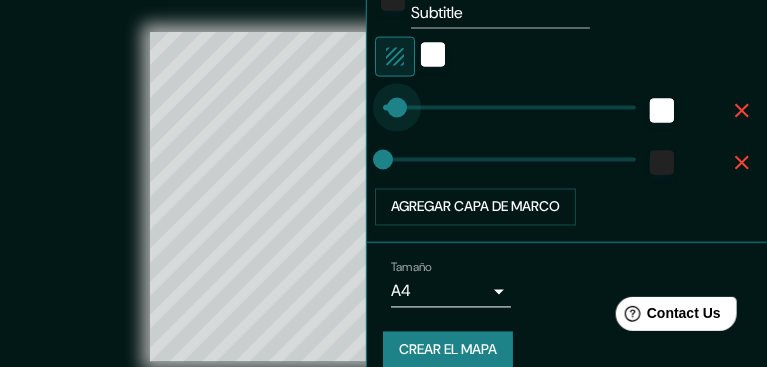 type on "24" 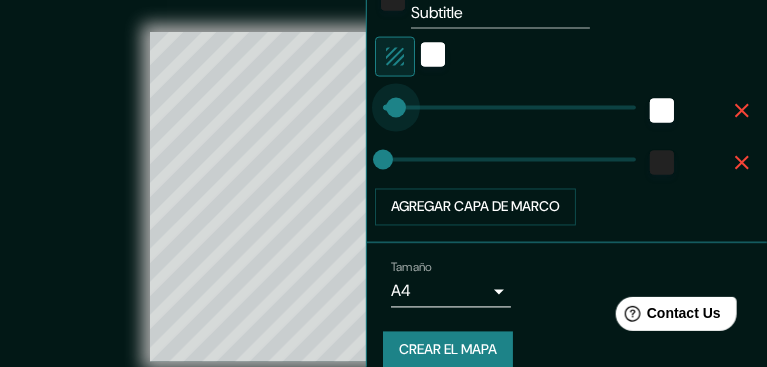 drag, startPoint x: 401, startPoint y: 108, endPoint x: 388, endPoint y: 108, distance: 13 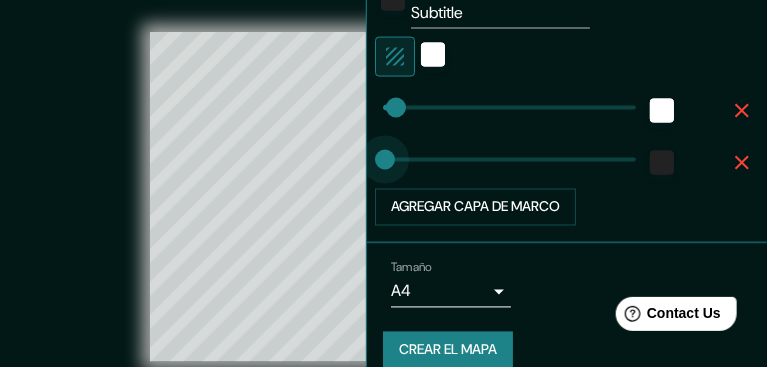 type on "6" 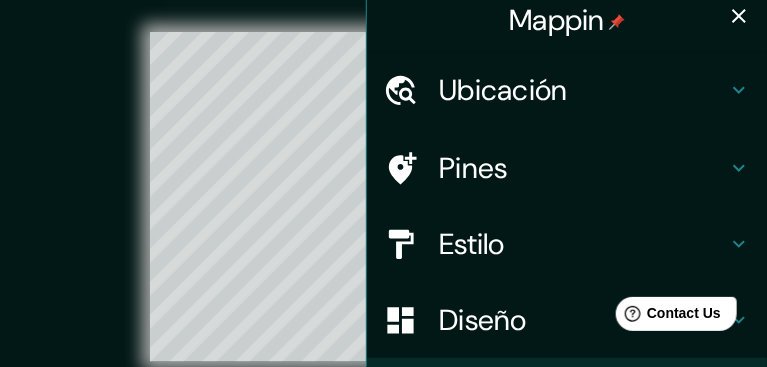 scroll, scrollTop: 3, scrollLeft: 0, axis: vertical 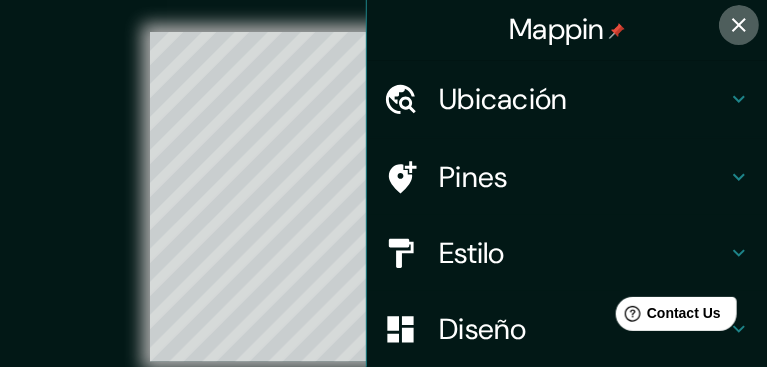 click 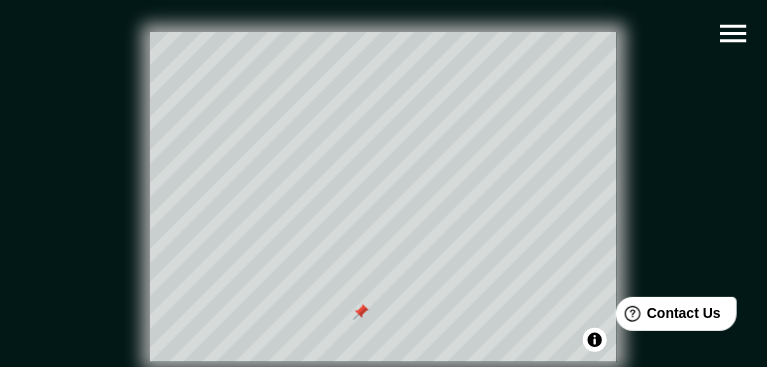 click at bounding box center [361, 312] 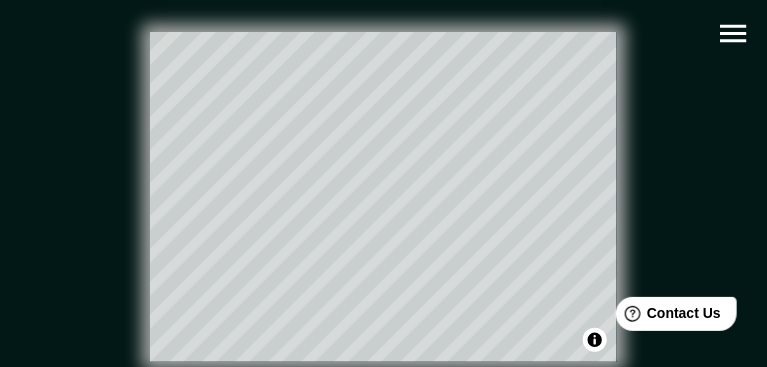 click 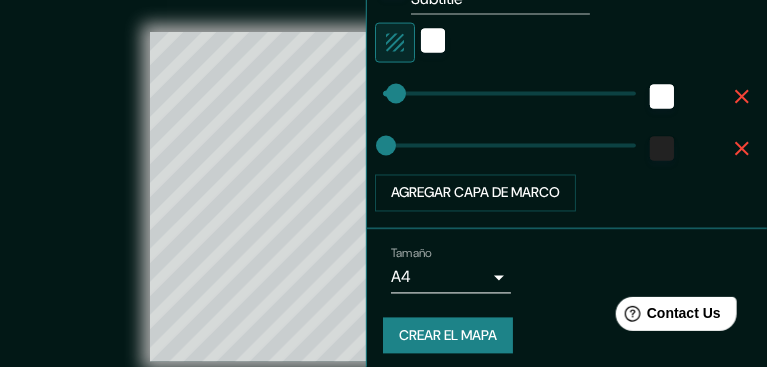 scroll, scrollTop: 756, scrollLeft: 0, axis: vertical 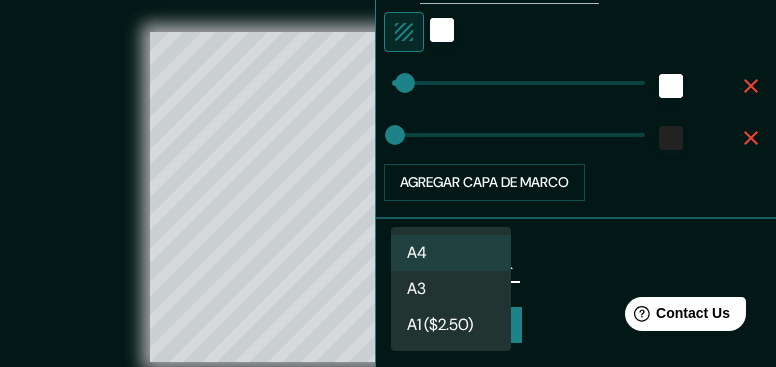 click on "Mappin Ubicación [CITY], [STATE], [COUNTRY] Pines Estilo Diseño Frontera Elige un borde. Sugerencia : puedes hacer que las capas del marco sean opacas para crear algunos efectos geniales. Ninguno Sencillo Transparente Capricho Texto principal Primary Texto secundario Secondary Subtítulo Subtitle Agregar capa de marco Tamaño A4 single Crear el mapa © Mapbox © OpenStreetMap Improve this map Cualquier problema, sugerencia o inquietud, envíe un correo electrónico a [EMAIL] . . . A4 A3 A1 ($2.50)" at bounding box center (388, 183) 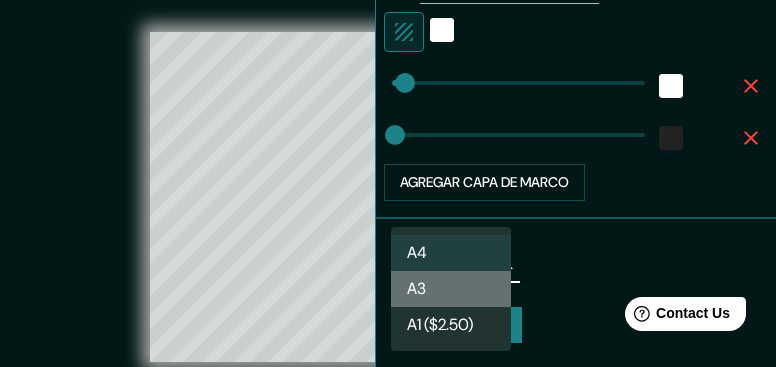 click on "A3" at bounding box center [451, 289] 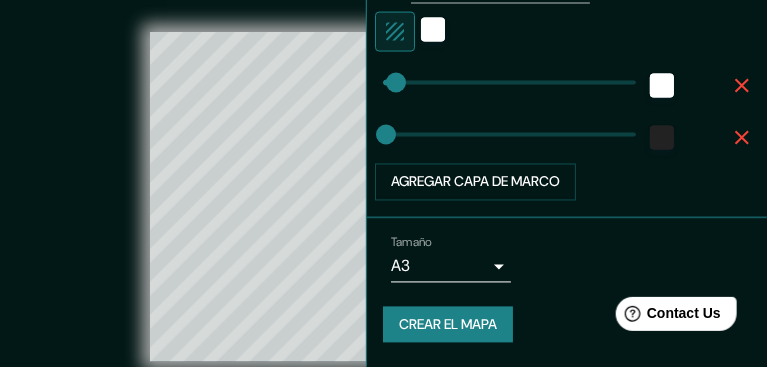 click on "Tamaño A3 single Crear el mapa" at bounding box center (567, 293) 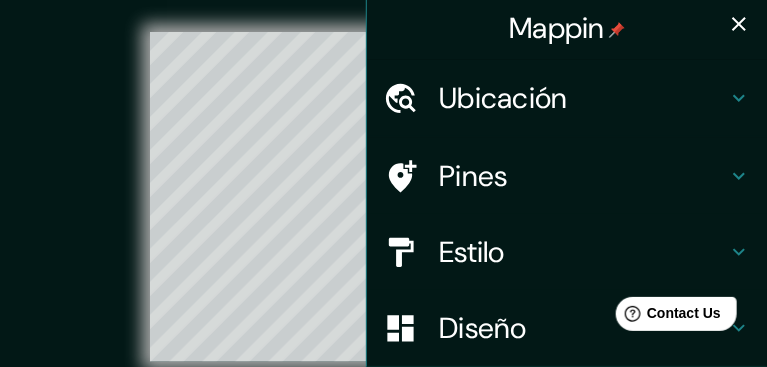scroll, scrollTop: 0, scrollLeft: 0, axis: both 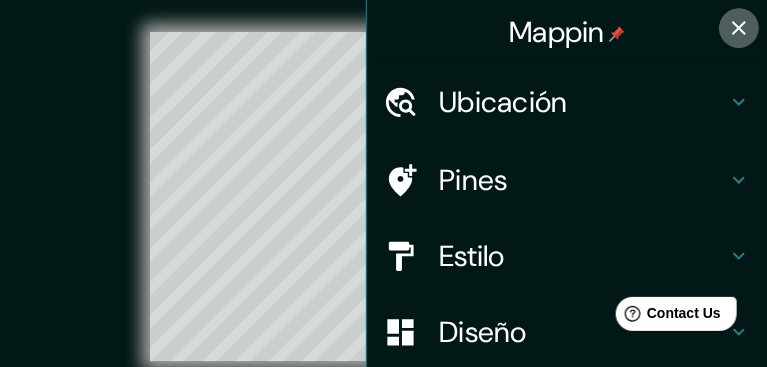 click 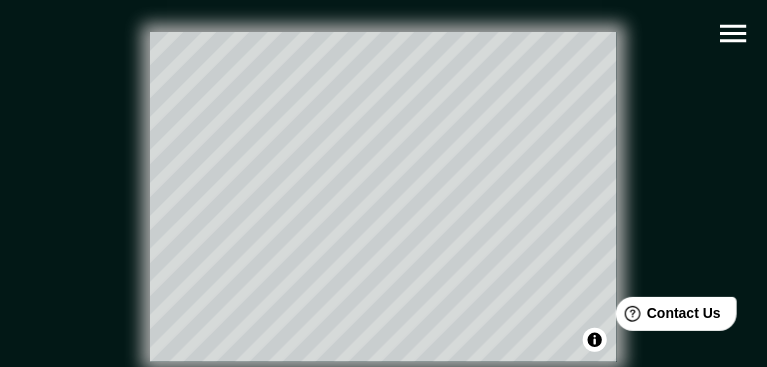 click on "Ayuda Contact Us" at bounding box center (666, 309) 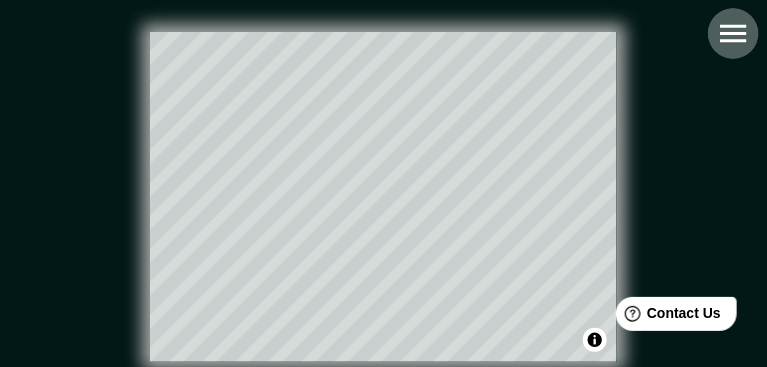 click 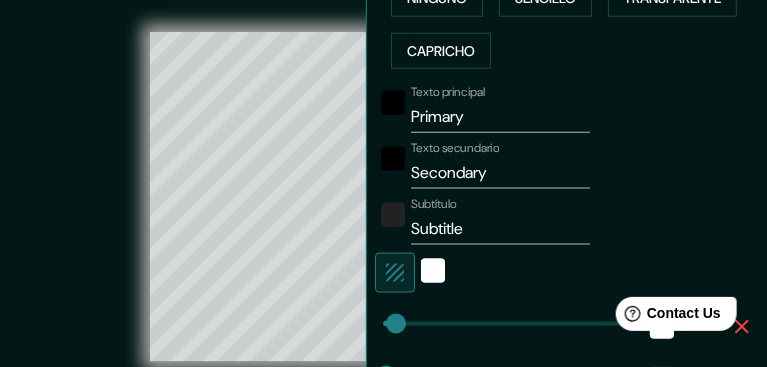 scroll, scrollTop: 518, scrollLeft: 0, axis: vertical 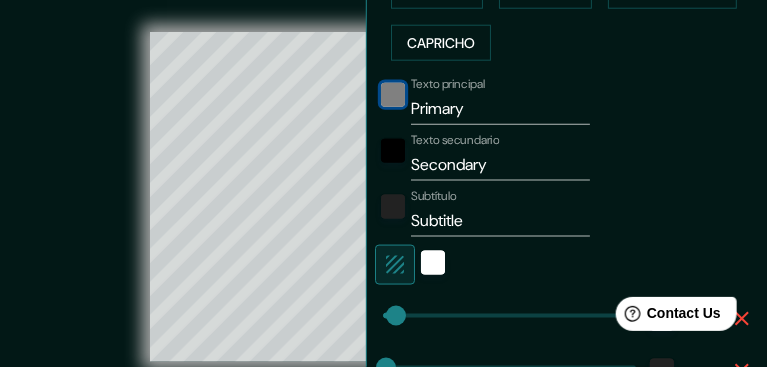 click at bounding box center (393, 95) 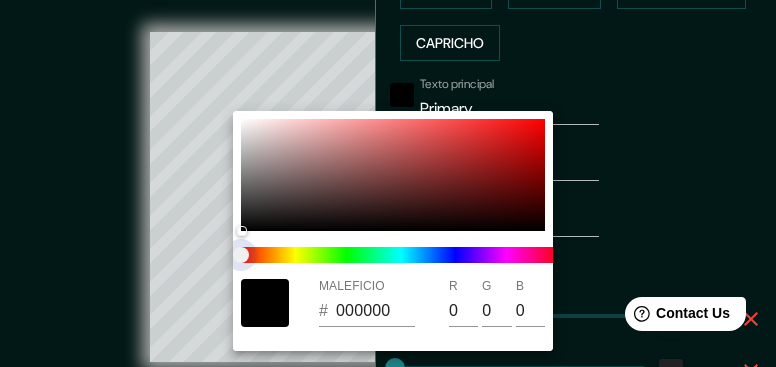 drag, startPoint x: 244, startPoint y: 249, endPoint x: 308, endPoint y: 252, distance: 64.070274 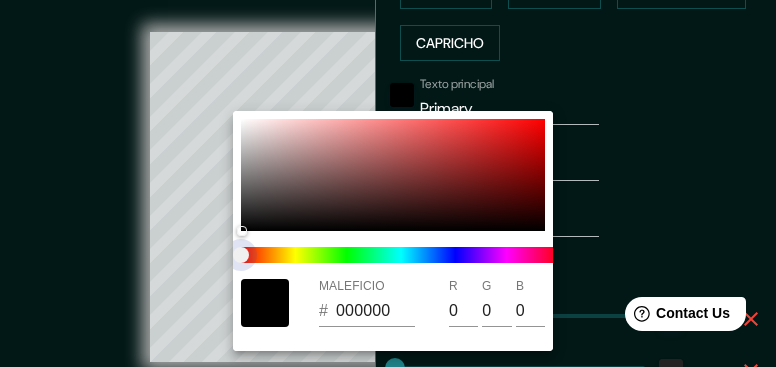 drag, startPoint x: 244, startPoint y: 252, endPoint x: 319, endPoint y: 254, distance: 75.026665 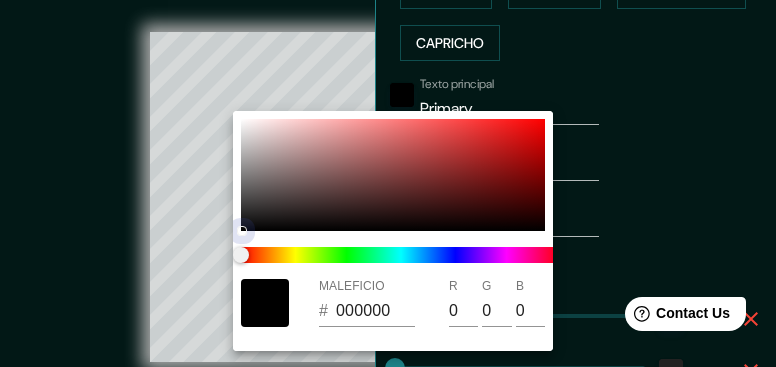 click at bounding box center [393, 175] 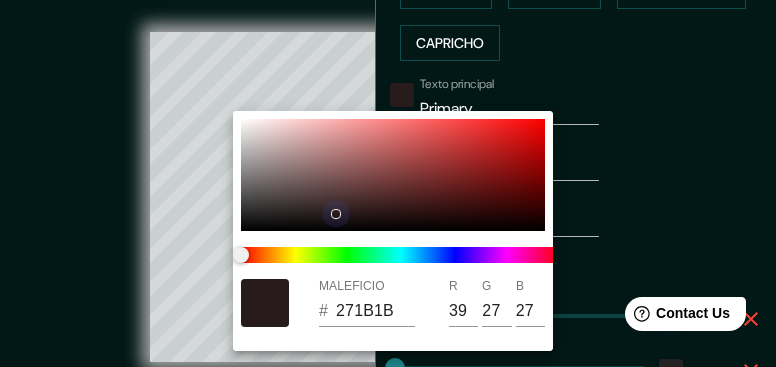 click at bounding box center (393, 175) 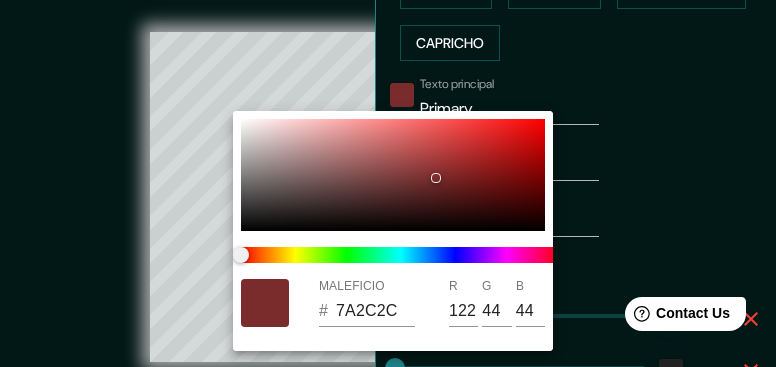 click at bounding box center (388, 183) 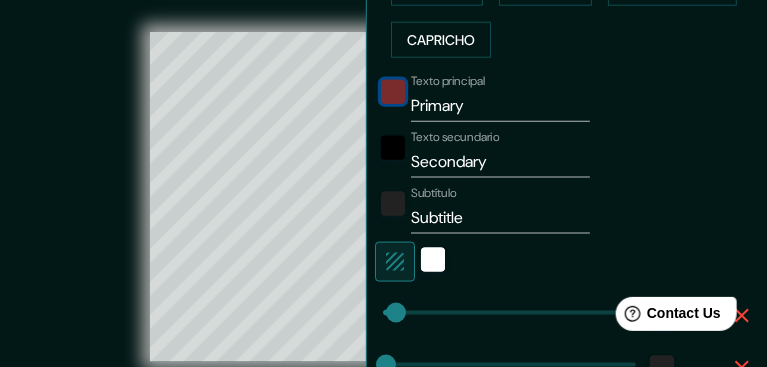 scroll, scrollTop: 529, scrollLeft: 0, axis: vertical 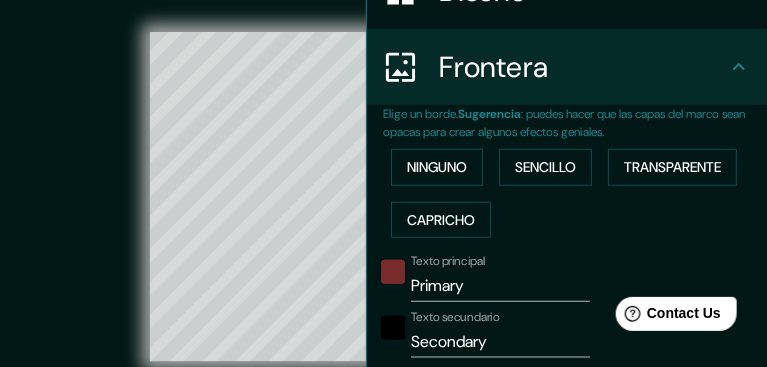 click 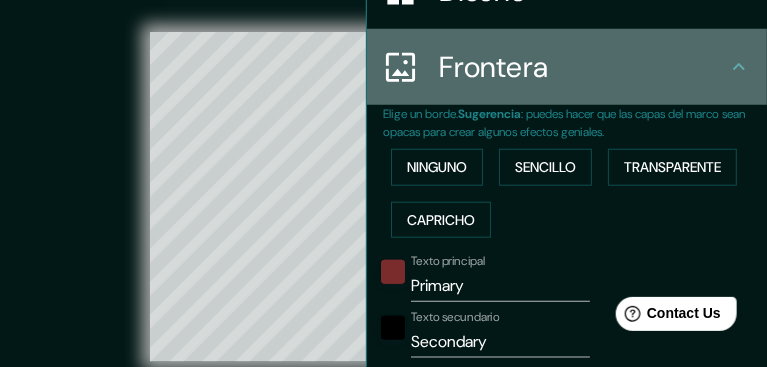 click 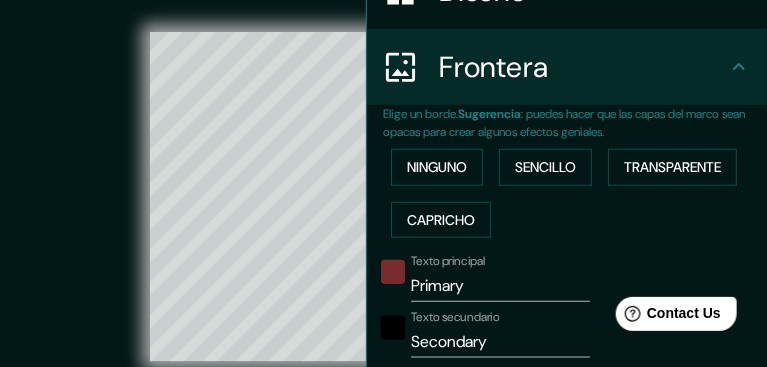 click on "Texto secundario" at bounding box center (455, 317) 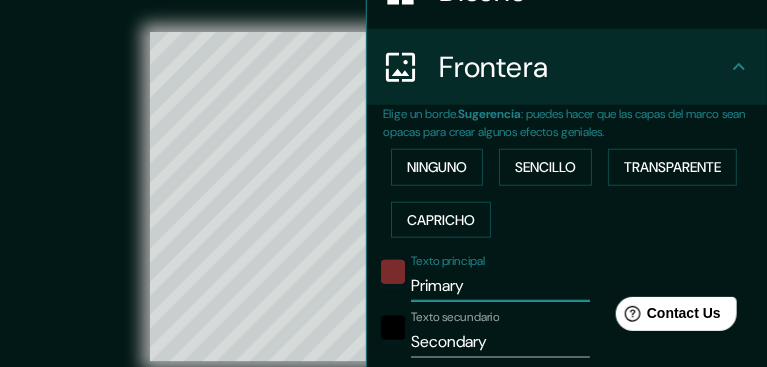 click on "Primary" at bounding box center (500, 286) 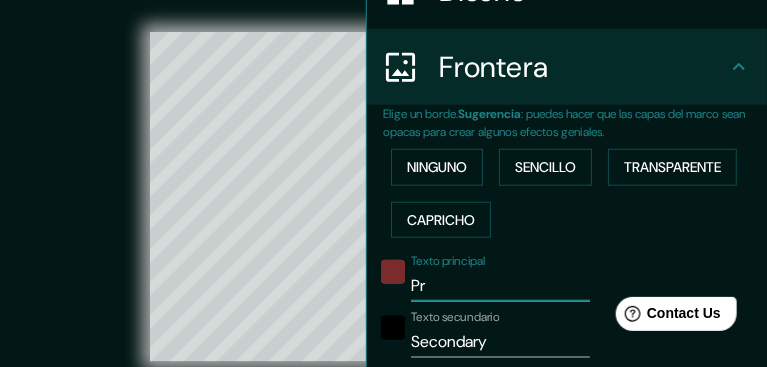 type on "P" 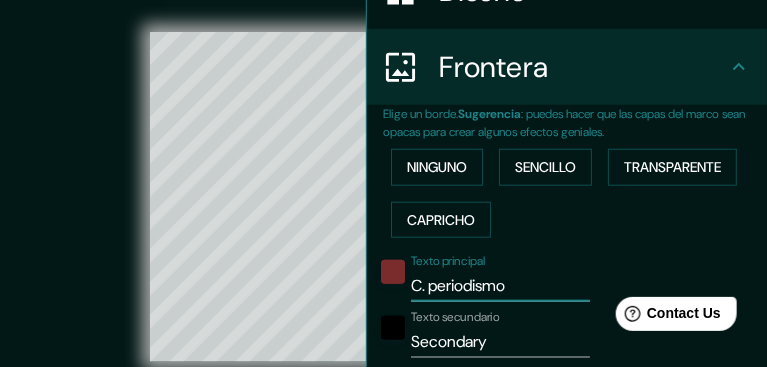 type on "C. periodismo" 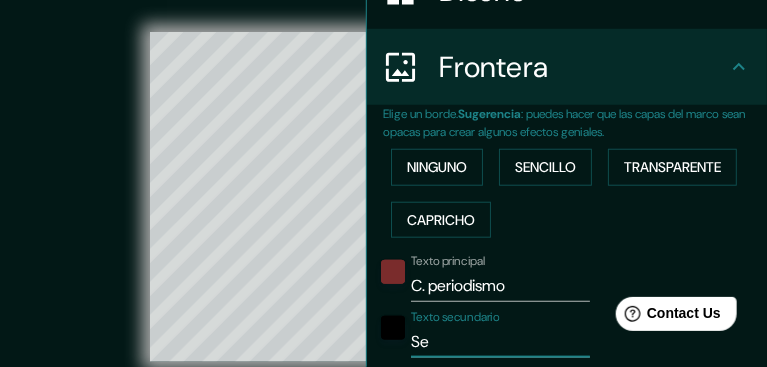 type on "S" 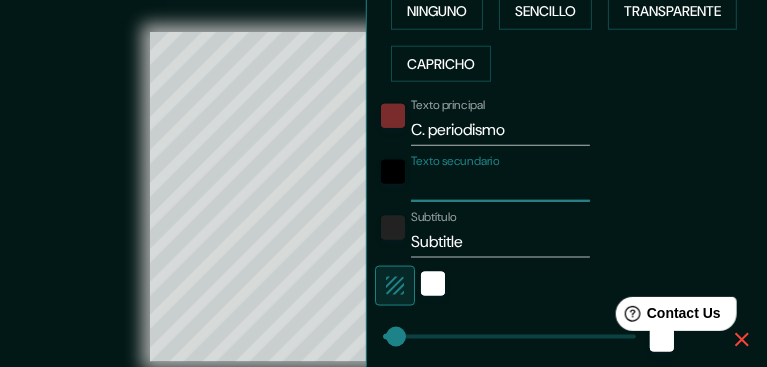 scroll, scrollTop: 564, scrollLeft: 0, axis: vertical 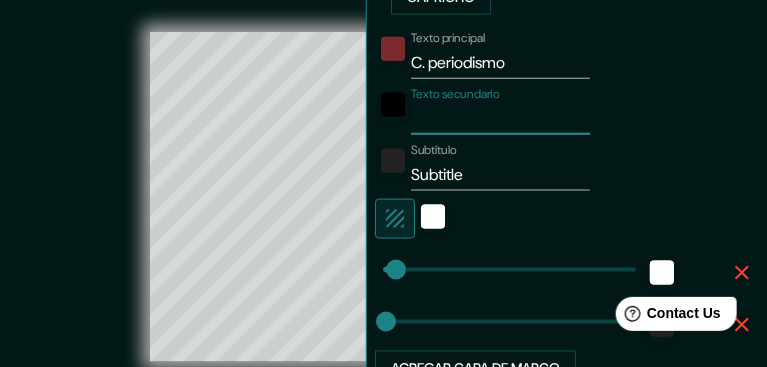 type 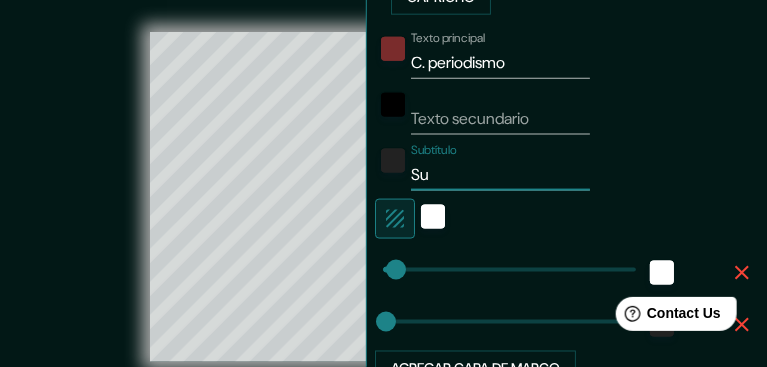 type on "S" 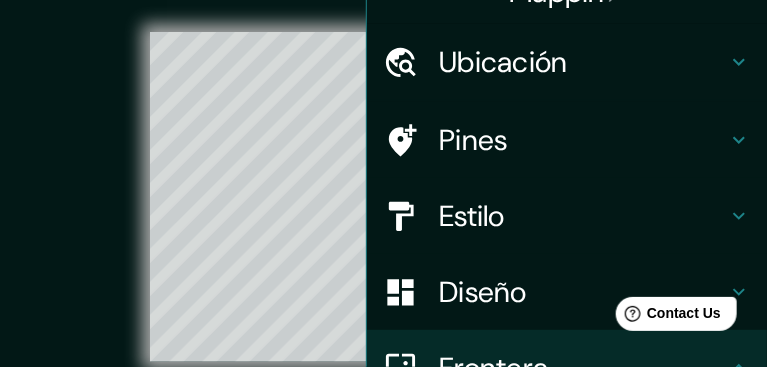 scroll, scrollTop: 0, scrollLeft: 0, axis: both 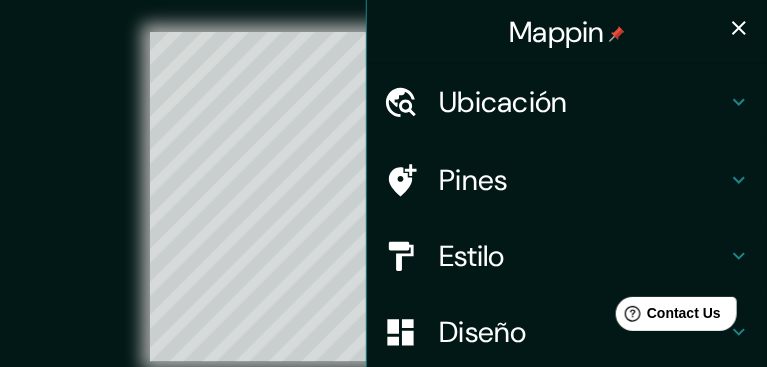type 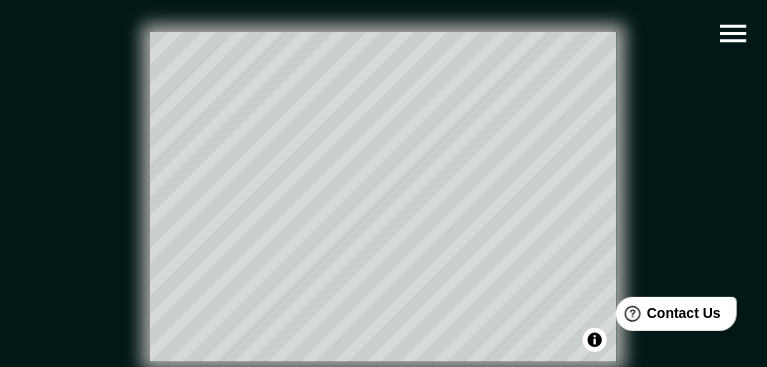 click 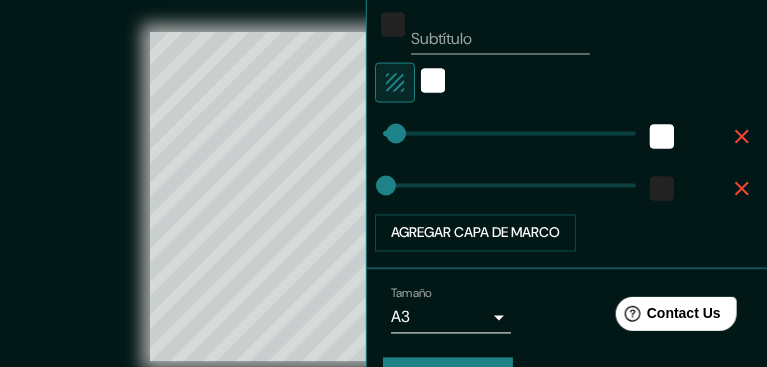 scroll, scrollTop: 756, scrollLeft: 0, axis: vertical 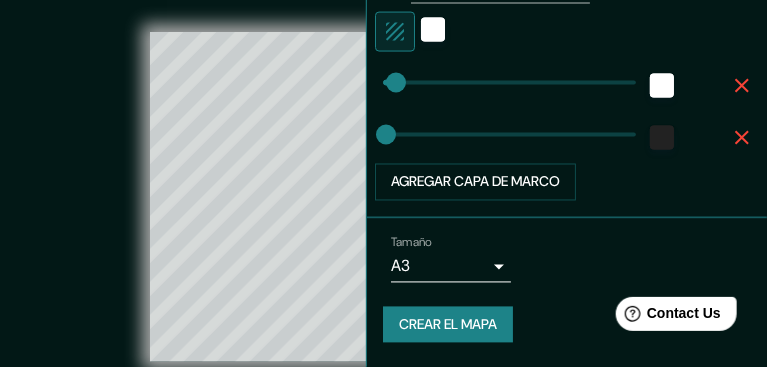 drag, startPoint x: 762, startPoint y: 39, endPoint x: 51, endPoint y: 30, distance: 711.05695 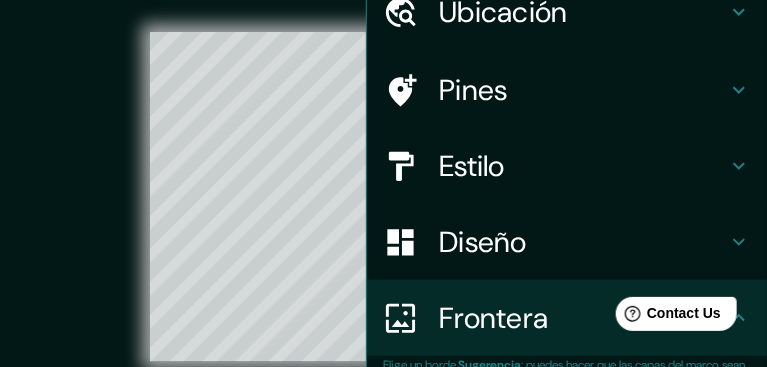 scroll, scrollTop: 0, scrollLeft: 0, axis: both 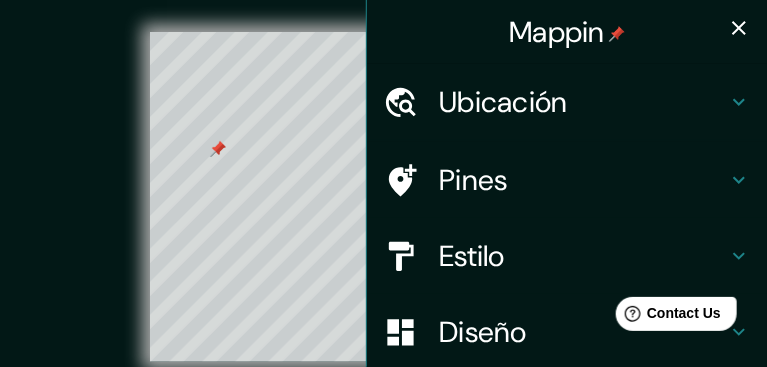 click at bounding box center [218, 149] 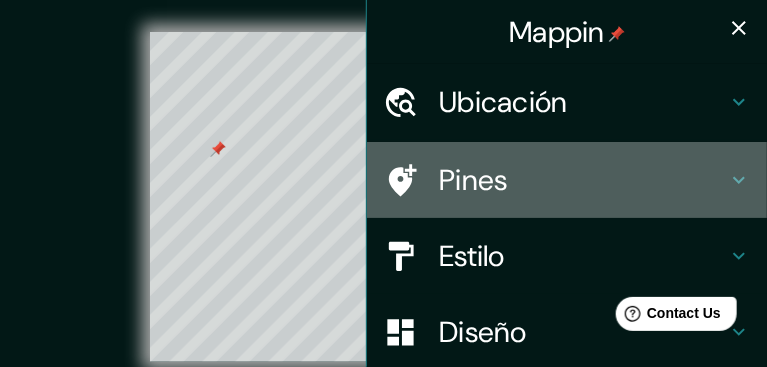click 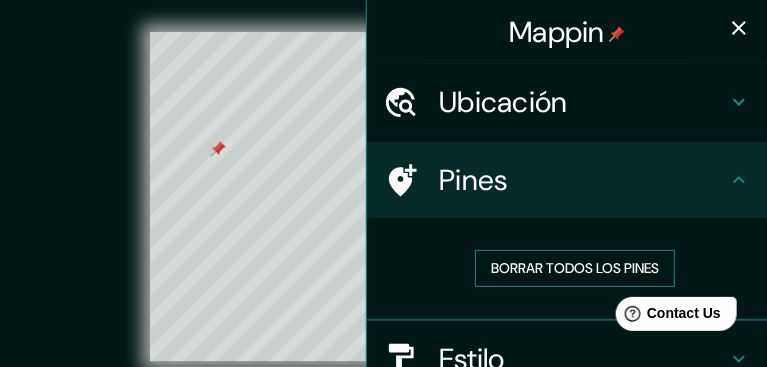 click on "Borrar todos los pines" at bounding box center [575, 268] 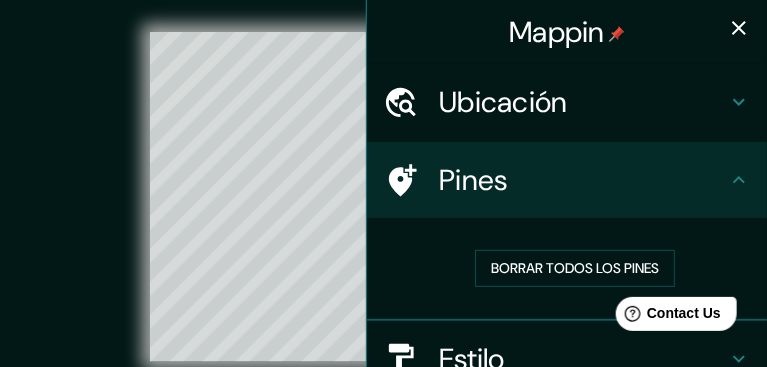 click 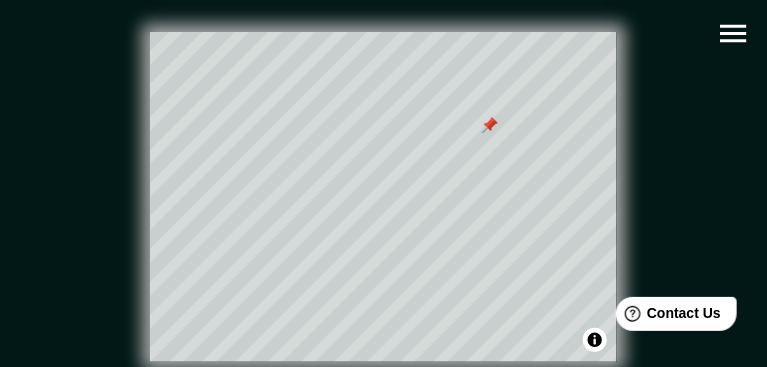 click at bounding box center [490, 125] 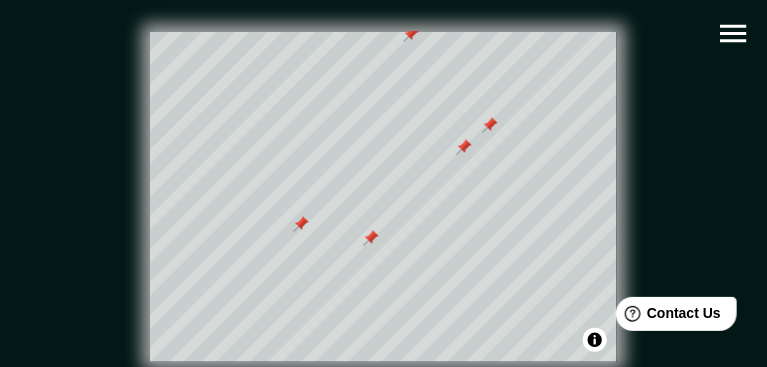 click 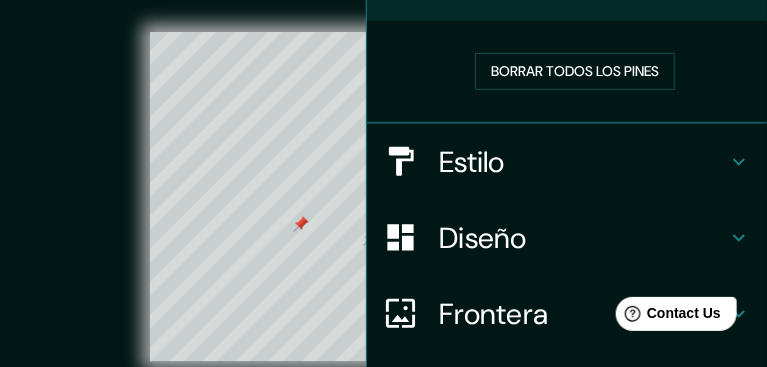 scroll, scrollTop: 205, scrollLeft: 0, axis: vertical 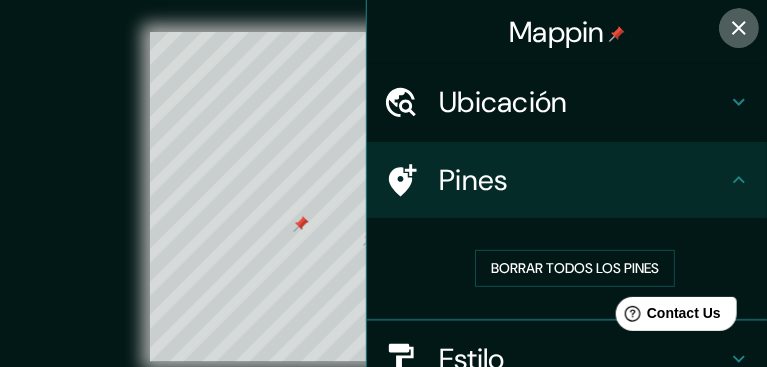 click 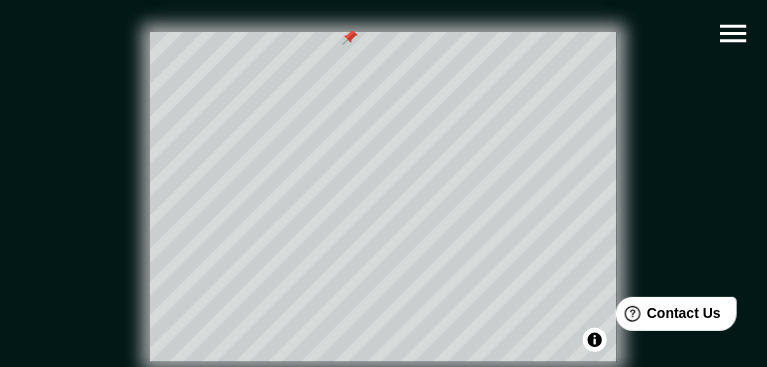 click 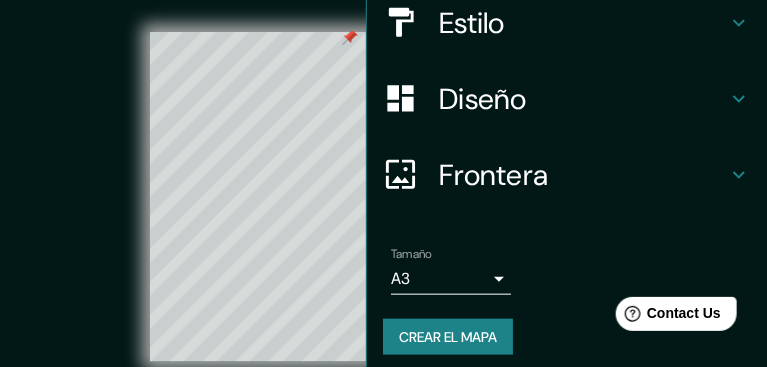 scroll, scrollTop: 346, scrollLeft: 0, axis: vertical 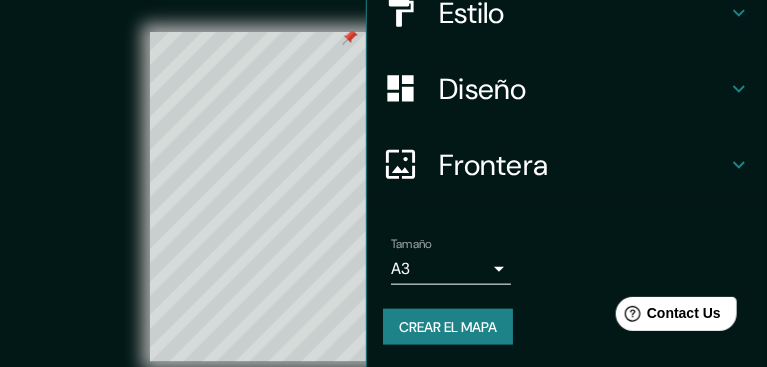 drag, startPoint x: 761, startPoint y: 53, endPoint x: 135, endPoint y: 1, distance: 628.156 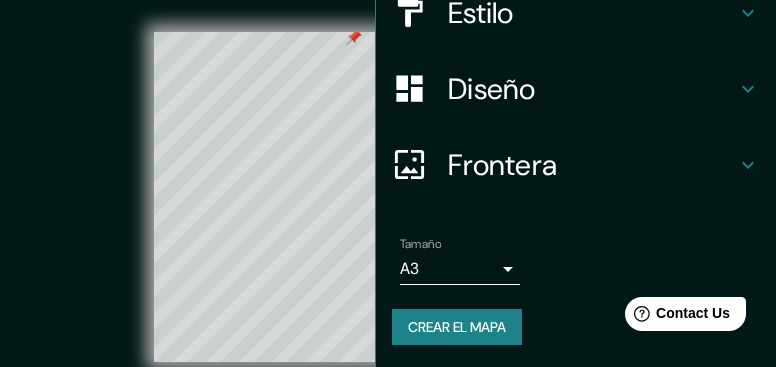 click on "Mappin Ubicación [CITY], [STATE], [COUNTRY] Pines Borrar todos los pines Estilo Diseño Frontera Elige un borde.  Sugerencia : puedes hacer que las capas del marco sean opacas para crear algunos efectos geniales. Ninguno Sencillo Transparente Capricho Texto principal C. periodismo Texto secundario Subtítulo Agregar capa de marco Tamaño A3 single Crear el mapa © Mapbox   © OpenStreetMap   Improve this map Cualquier problema, sugerencia o inquietud, envíe un correo electrónico  a help@example.com . . ." at bounding box center [388, 183] 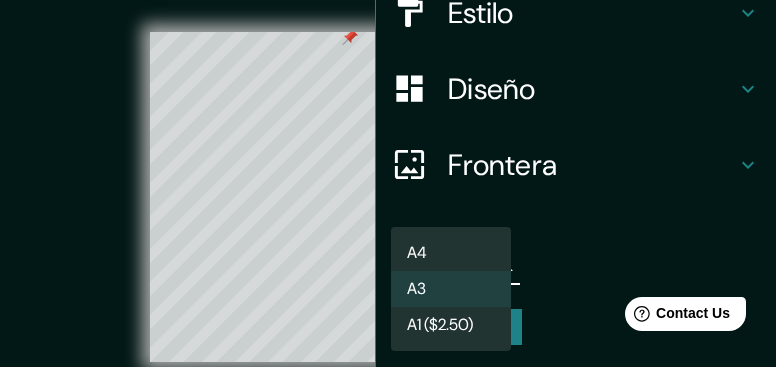 click on "A4" at bounding box center [451, 253] 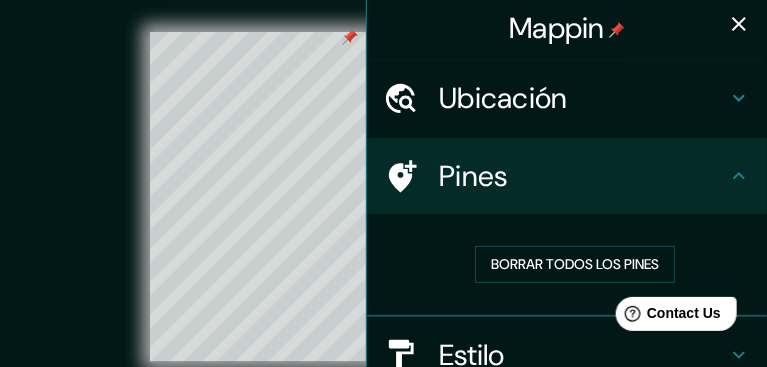 scroll, scrollTop: 0, scrollLeft: 0, axis: both 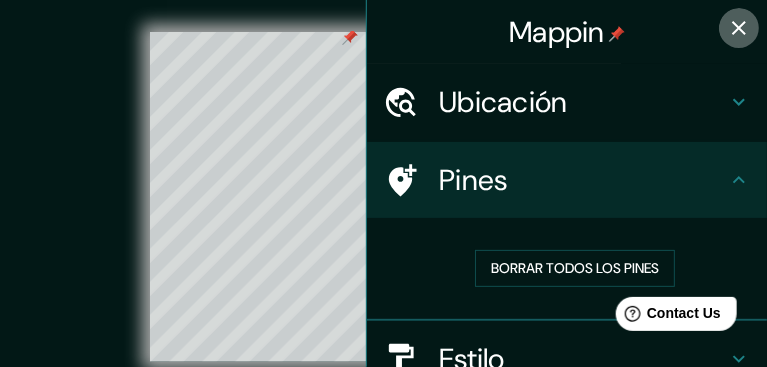 click 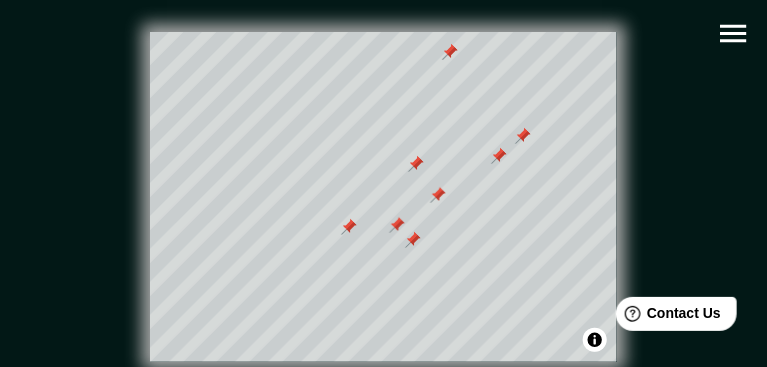 click 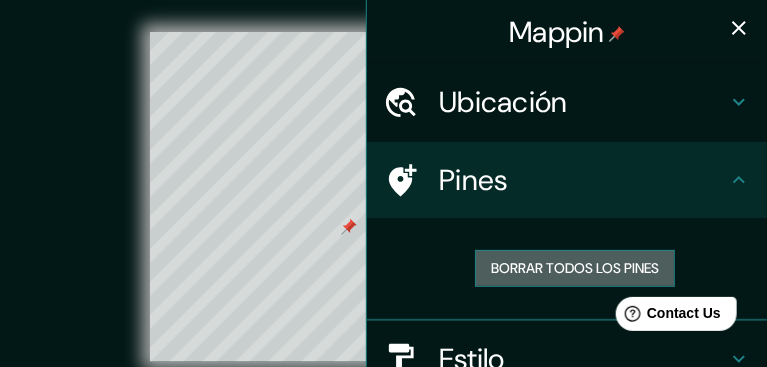 click on "Borrar todos los pines" at bounding box center (575, 268) 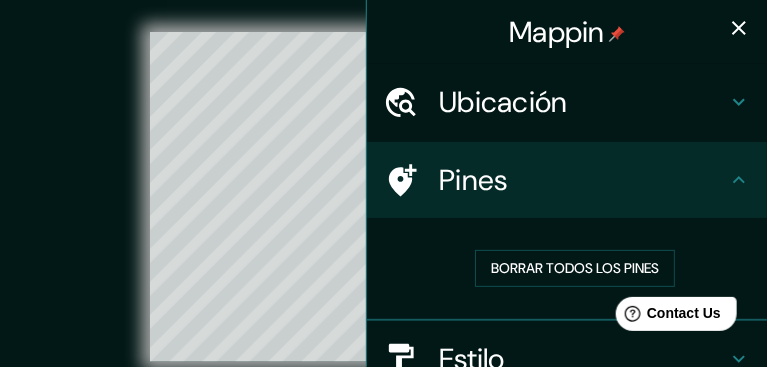click on "Ubicación" at bounding box center (583, 102) 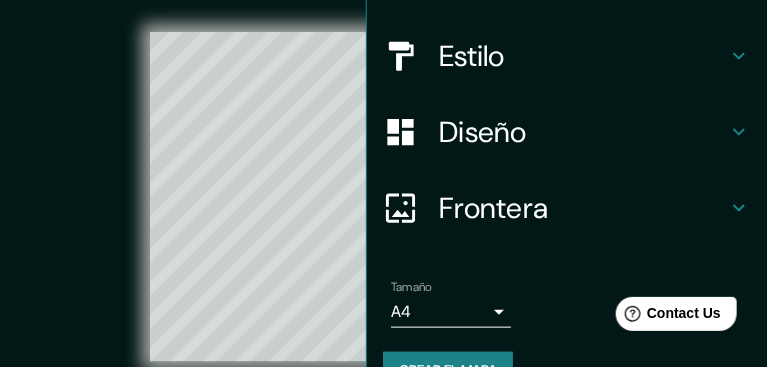 scroll, scrollTop: 377, scrollLeft: 0, axis: vertical 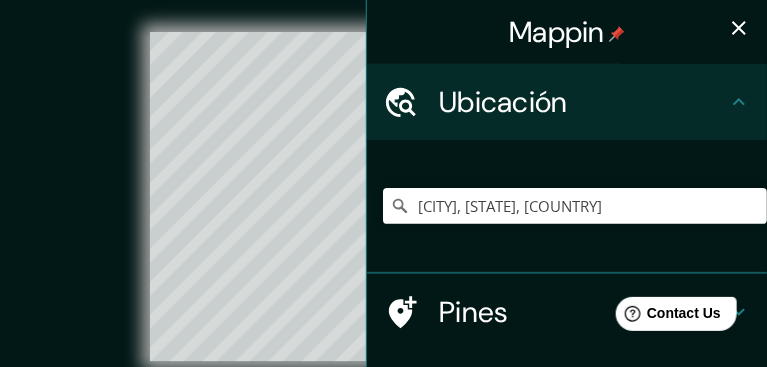 click on "© Mapbox   © OpenStreetMap   Improve this map" at bounding box center (383, 197) 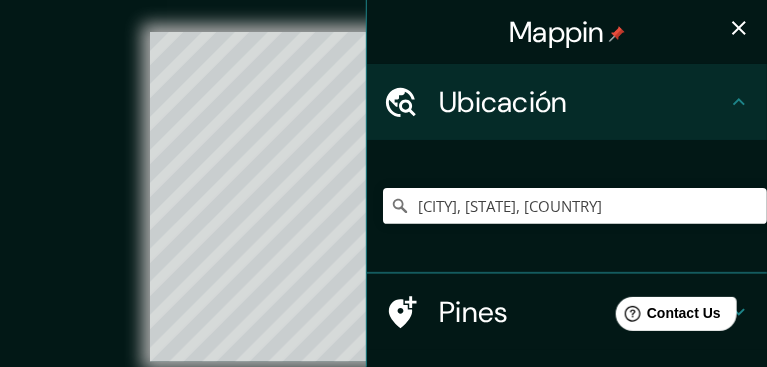 click at bounding box center (739, 28) 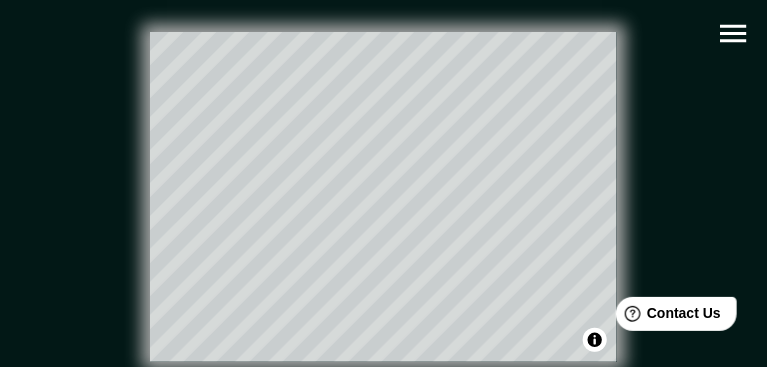 click on "© Mapbox   © OpenStreetMap   Improve this map" at bounding box center (383, 197) 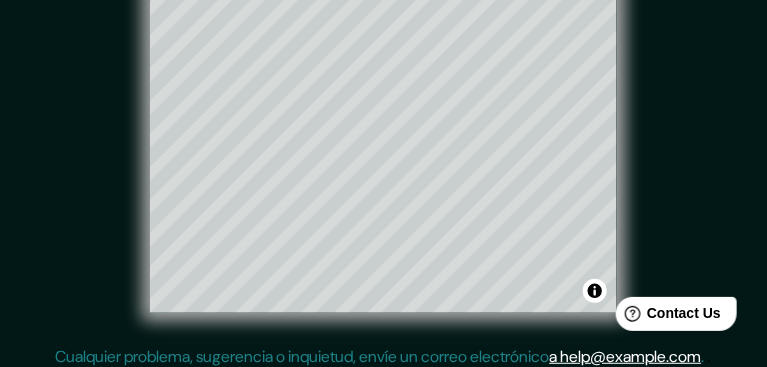 scroll, scrollTop: 59, scrollLeft: 0, axis: vertical 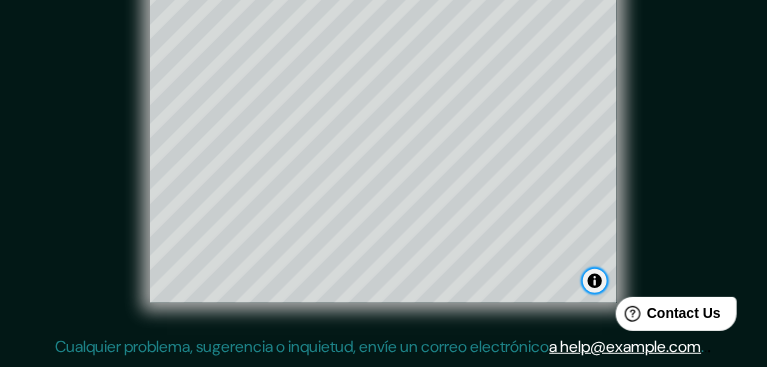 click at bounding box center [595, 281] 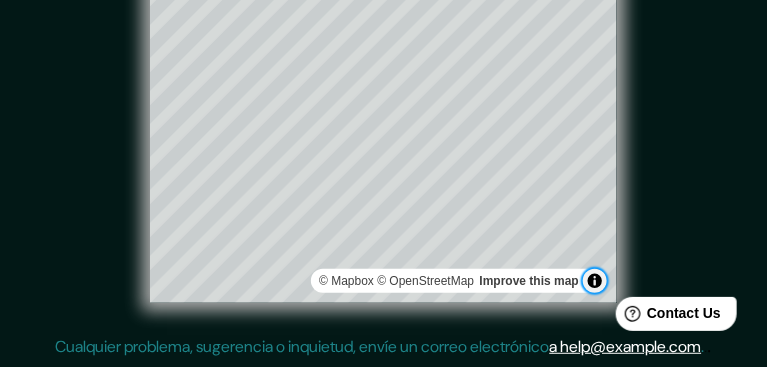 click at bounding box center (595, 281) 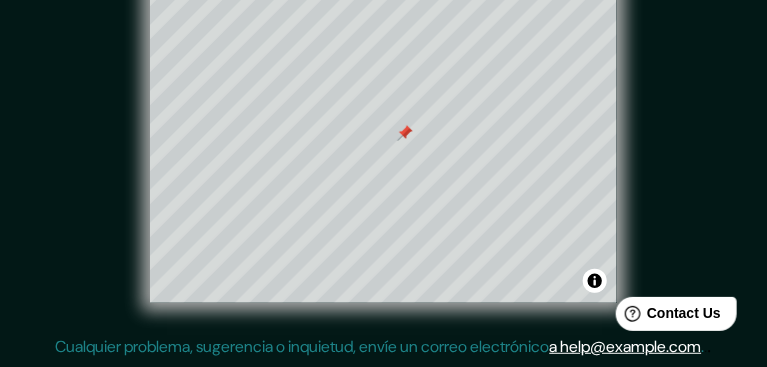 click at bounding box center (405, 133) 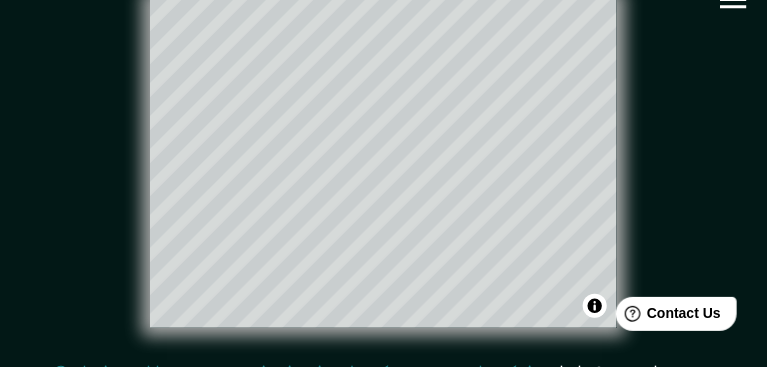 scroll, scrollTop: 0, scrollLeft: 0, axis: both 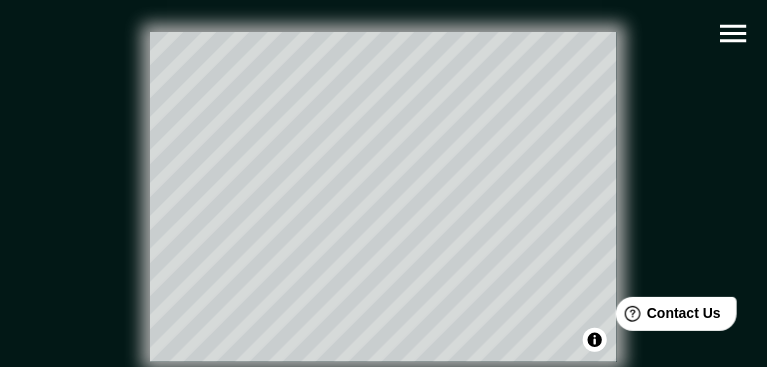 click 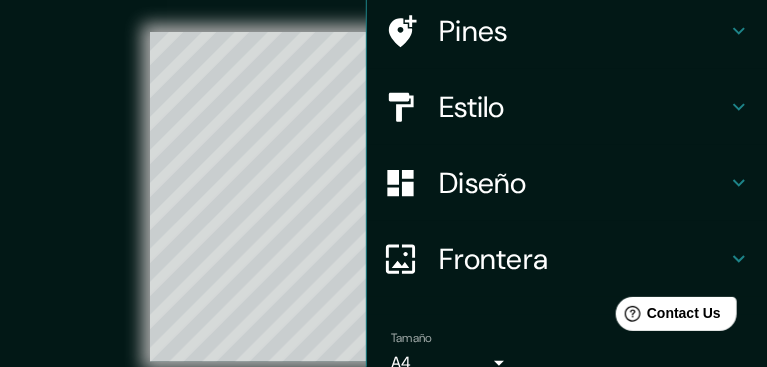 scroll, scrollTop: 287, scrollLeft: 0, axis: vertical 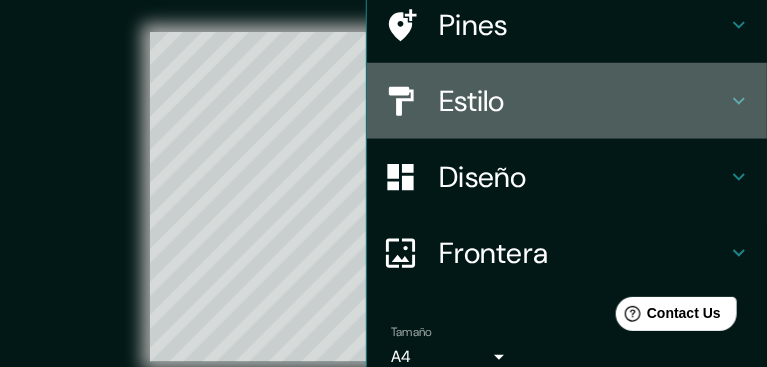 click on "Estilo" at bounding box center (583, 101) 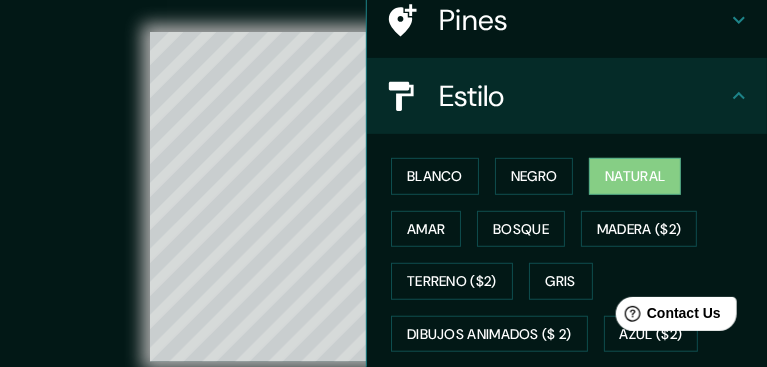 scroll, scrollTop: 155, scrollLeft: 0, axis: vertical 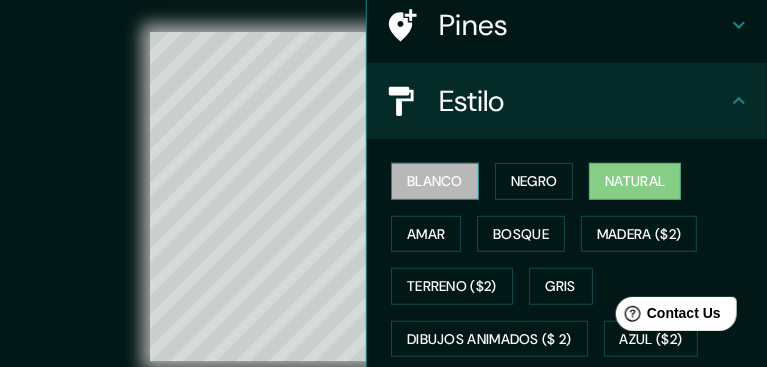 click on "Blanco" at bounding box center [435, 181] 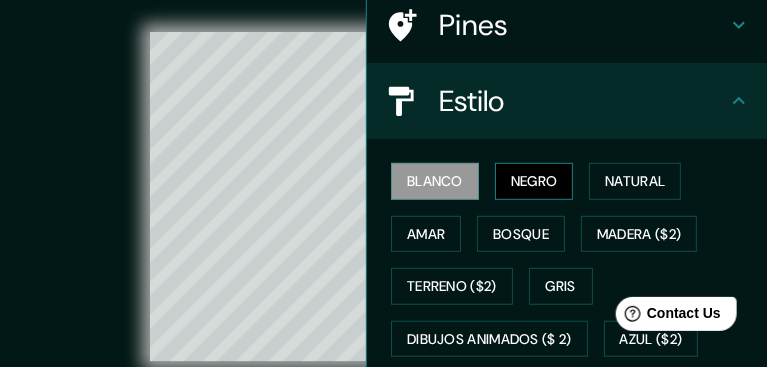 click on "Negro" at bounding box center [534, 181] 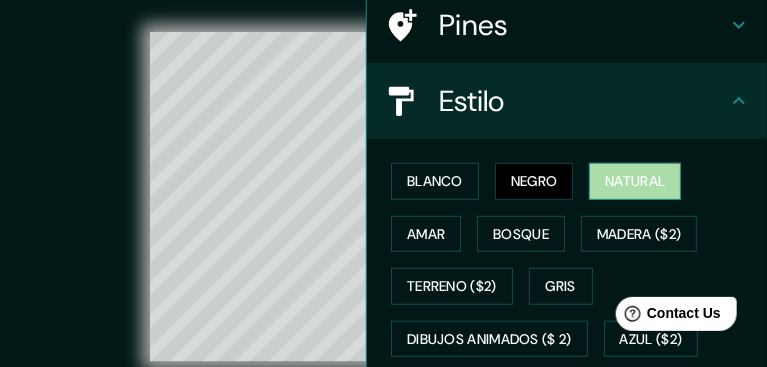 click on "Natural" at bounding box center (635, 181) 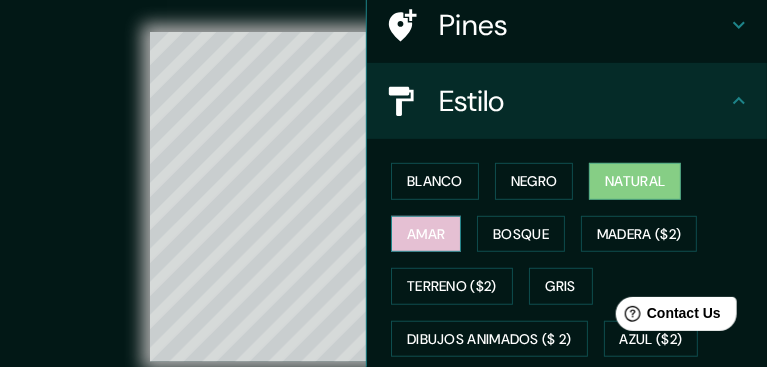 click on "Amar" at bounding box center (426, 234) 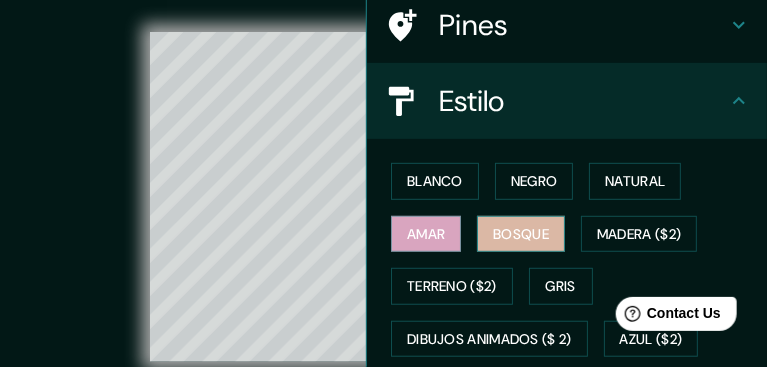 click on "Bosque" at bounding box center (521, 234) 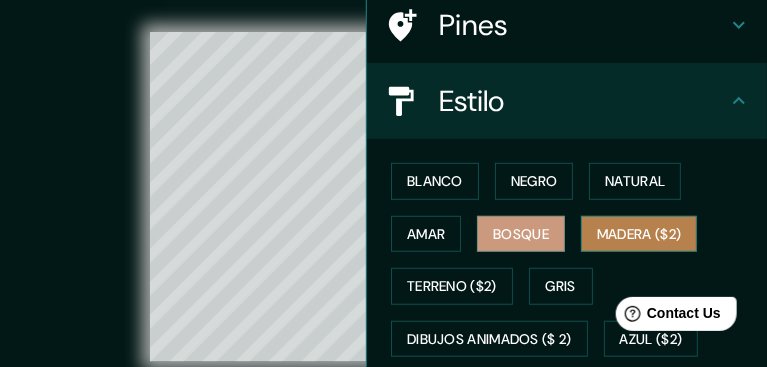click on "Madera ($2)" at bounding box center (639, 234) 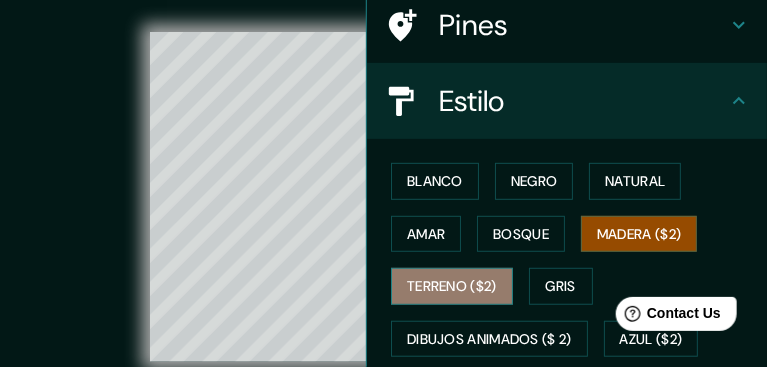 click on "Terreno ($2)" at bounding box center (452, 286) 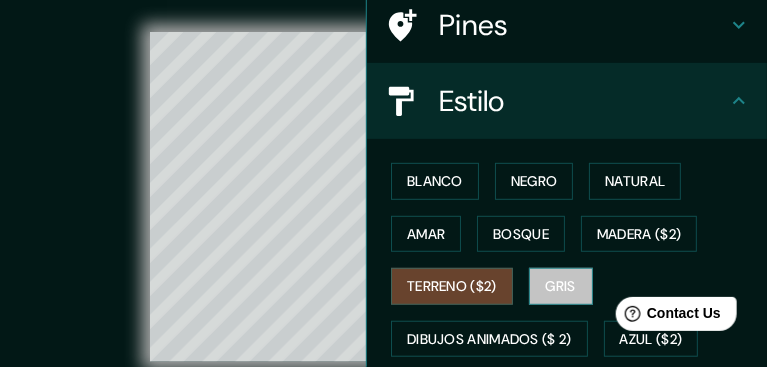 click on "Gris" at bounding box center [561, 286] 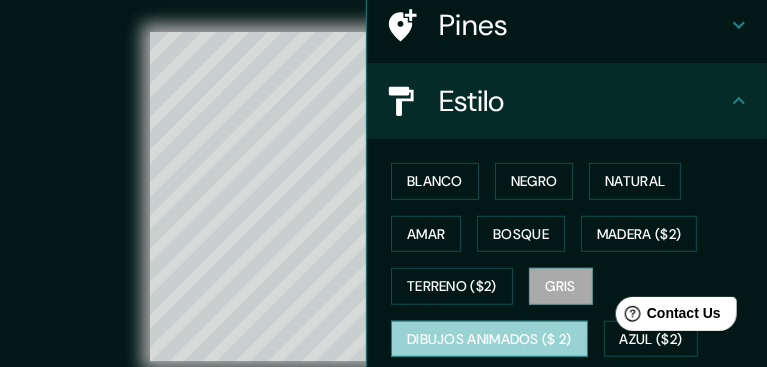 click on "Dibujos animados ($ 2)" at bounding box center (489, 339) 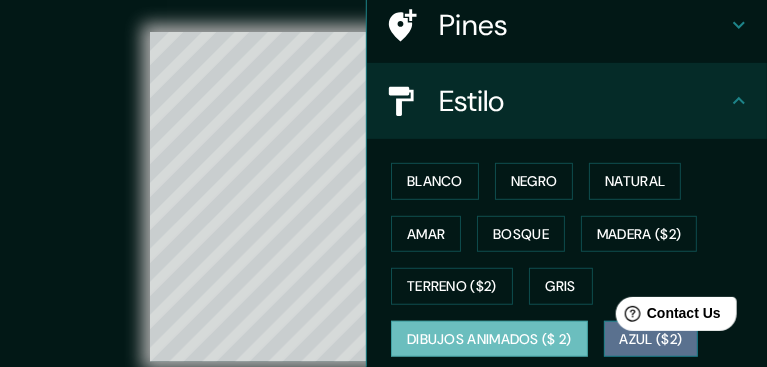 click on "Azul ($2)" at bounding box center (651, 339) 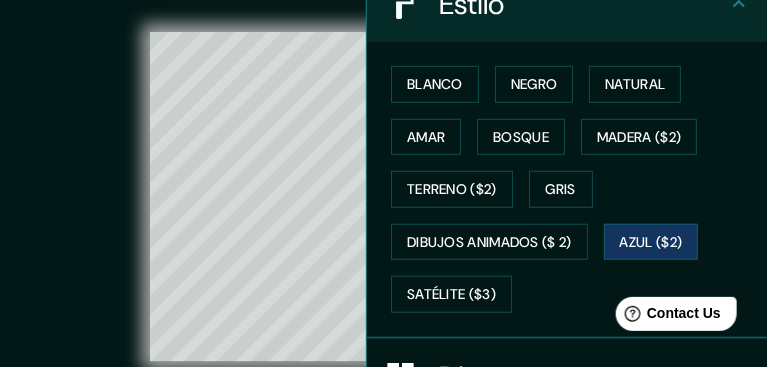 scroll, scrollTop: 253, scrollLeft: 0, axis: vertical 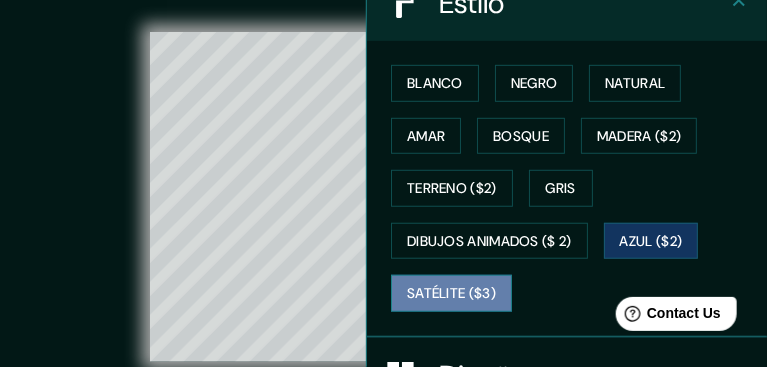 click on "Satélite ($3)" at bounding box center (451, 293) 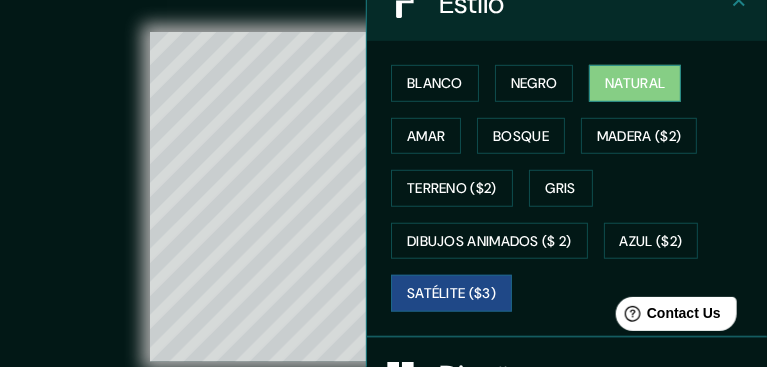 click on "Natural" at bounding box center (635, 83) 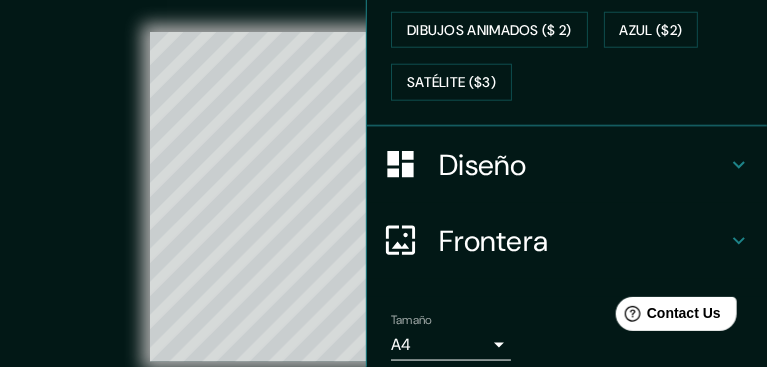 scroll, scrollTop: 468, scrollLeft: 0, axis: vertical 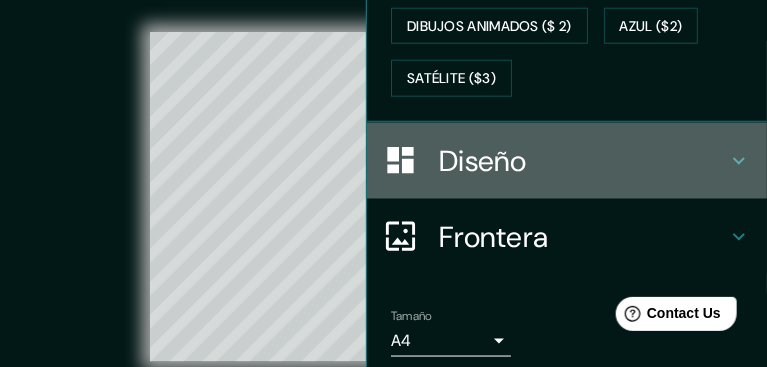click on "Diseño" at bounding box center [583, 161] 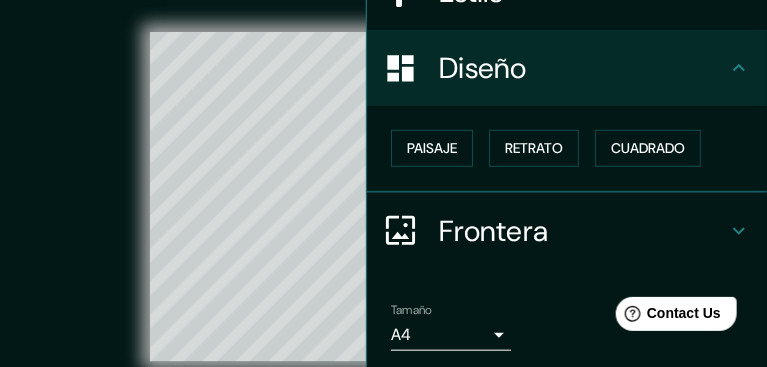 scroll, scrollTop: 251, scrollLeft: 0, axis: vertical 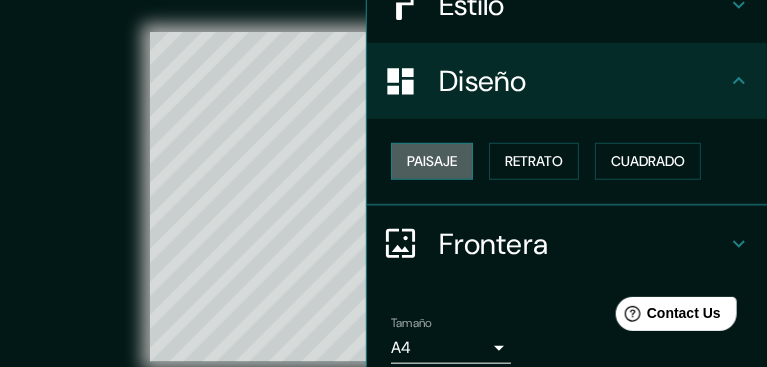click on "Paisaje" at bounding box center [432, 161] 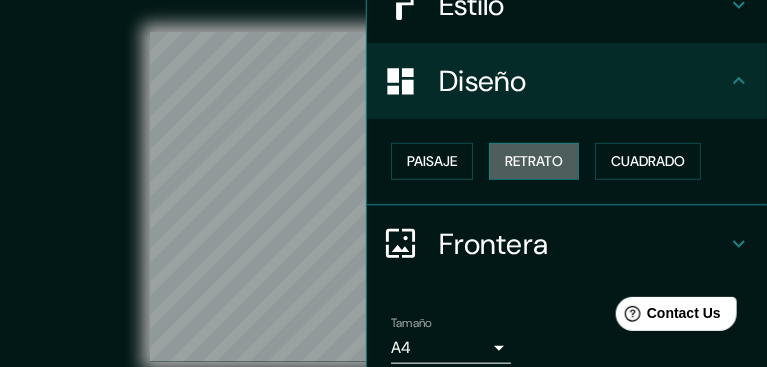 click on "Retrato" at bounding box center (534, 161) 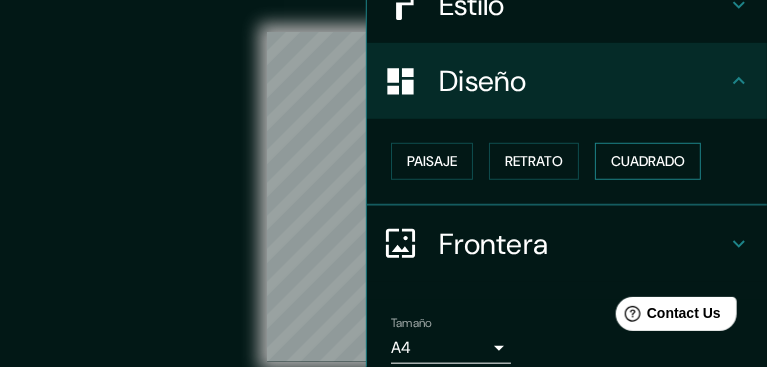 click on "Cuadrado" at bounding box center (648, 161) 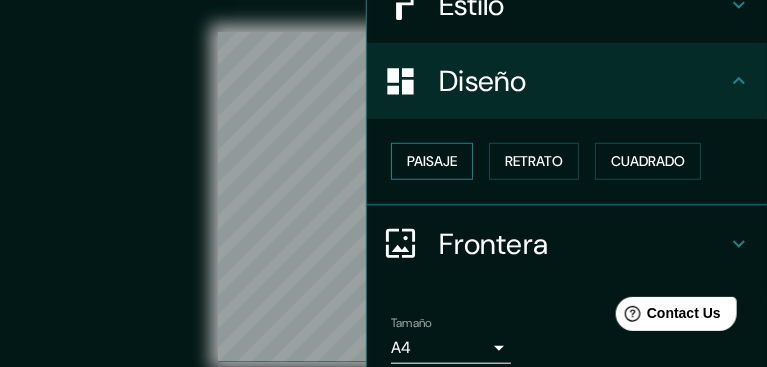click on "Paisaje" at bounding box center [432, 161] 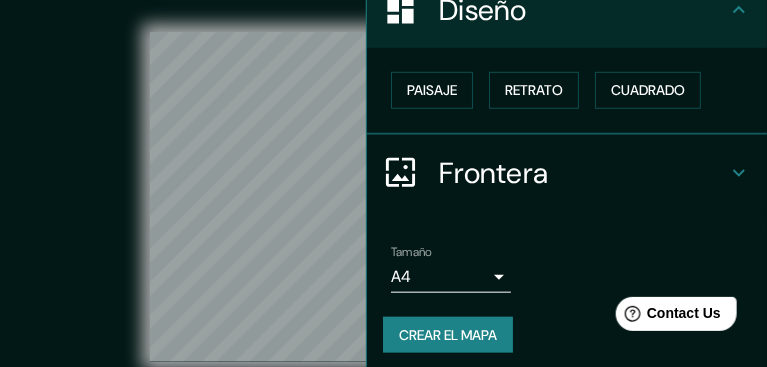 scroll, scrollTop: 330, scrollLeft: 0, axis: vertical 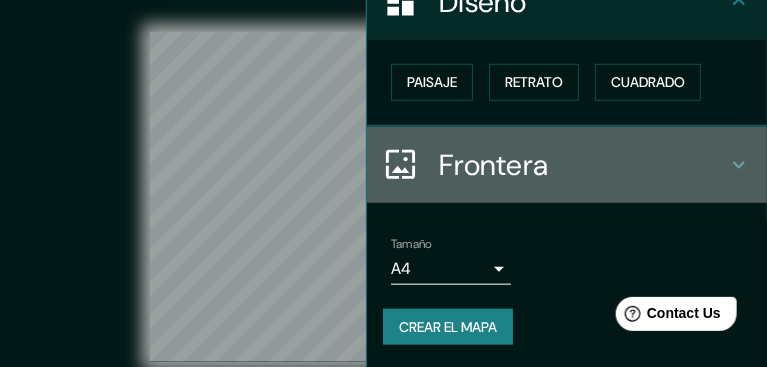 click 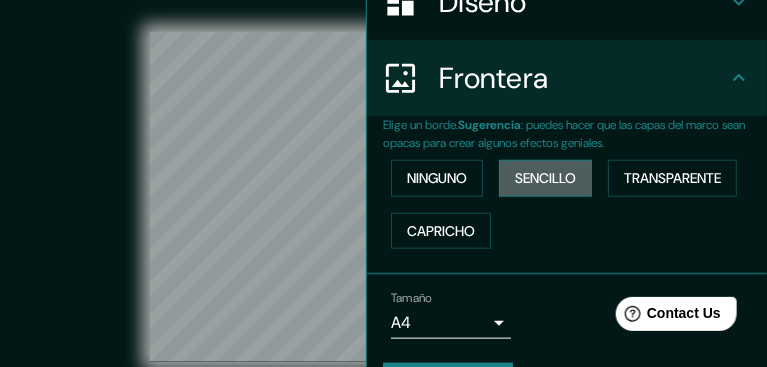 click on "Sencillo" at bounding box center (545, 178) 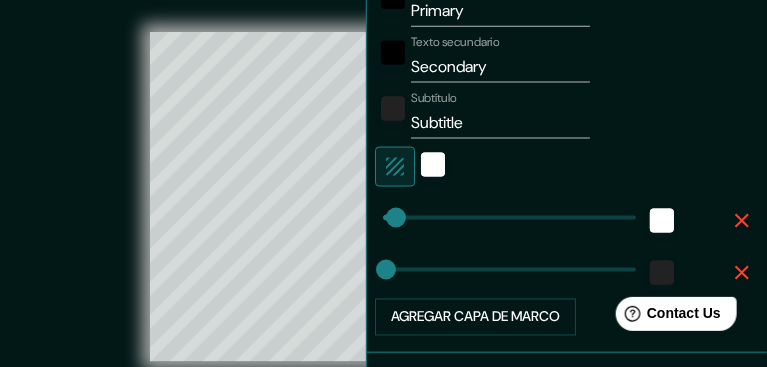 scroll, scrollTop: 641, scrollLeft: 0, axis: vertical 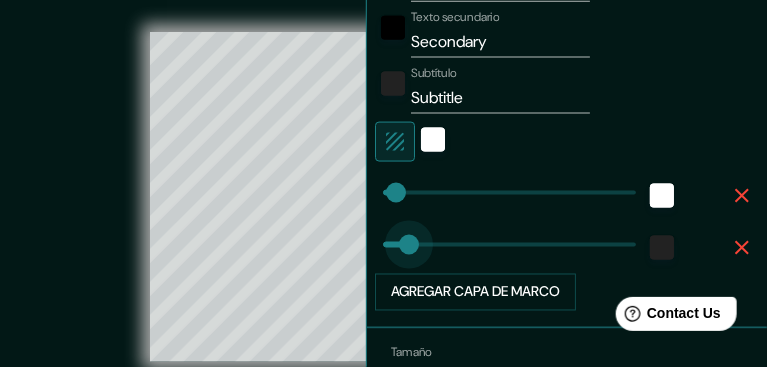 type on "50" 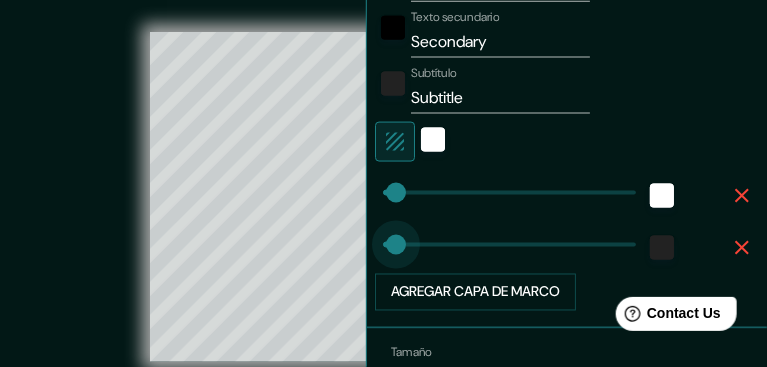 type on "21" 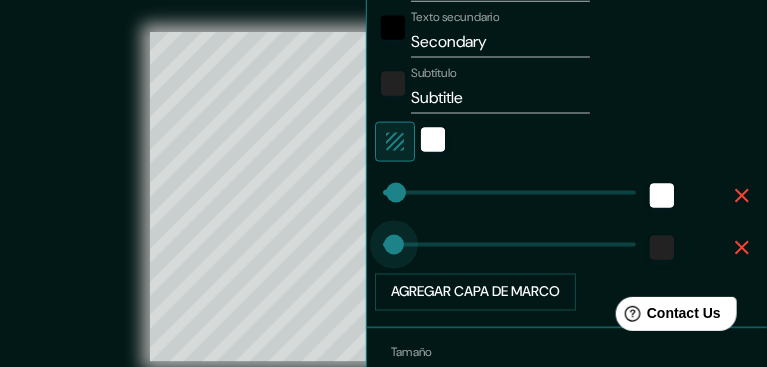 drag, startPoint x: 402, startPoint y: 243, endPoint x: 386, endPoint y: 240, distance: 16.27882 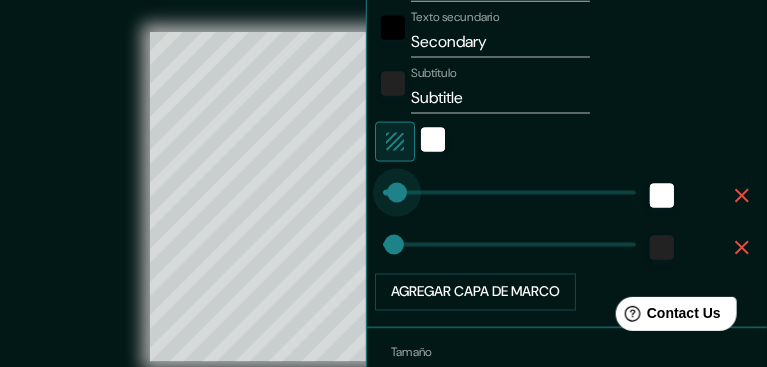 type on "78" 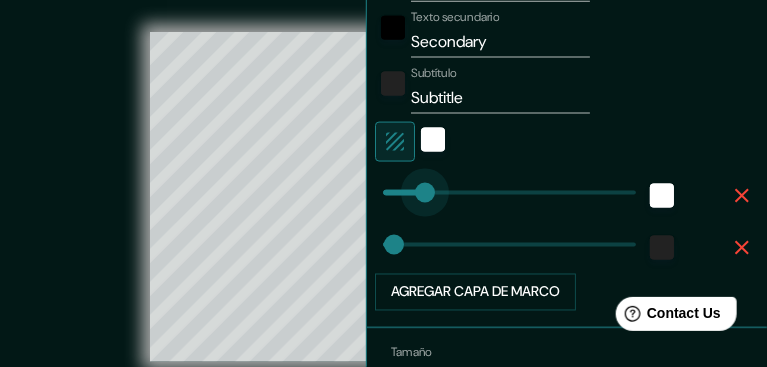 drag, startPoint x: 389, startPoint y: 187, endPoint x: 417, endPoint y: 187, distance: 28 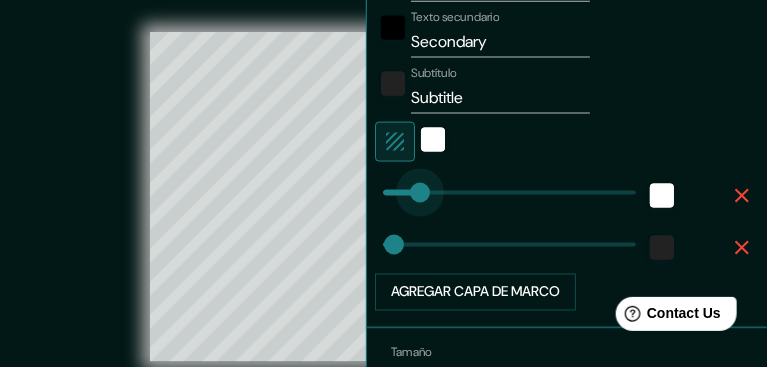 type on "19" 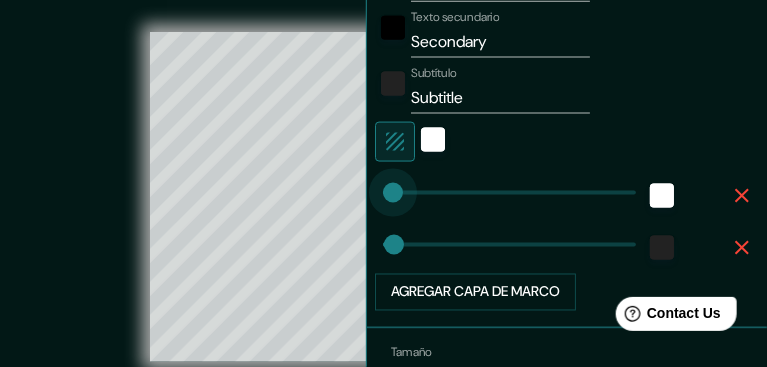 drag, startPoint x: 417, startPoint y: 187, endPoint x: 385, endPoint y: 189, distance: 32.06244 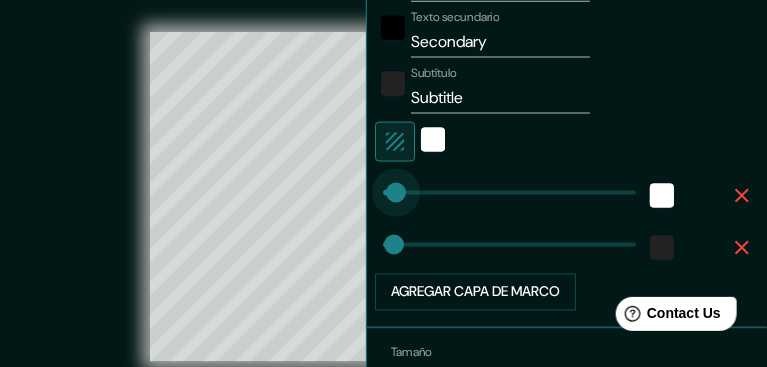 type on "35" 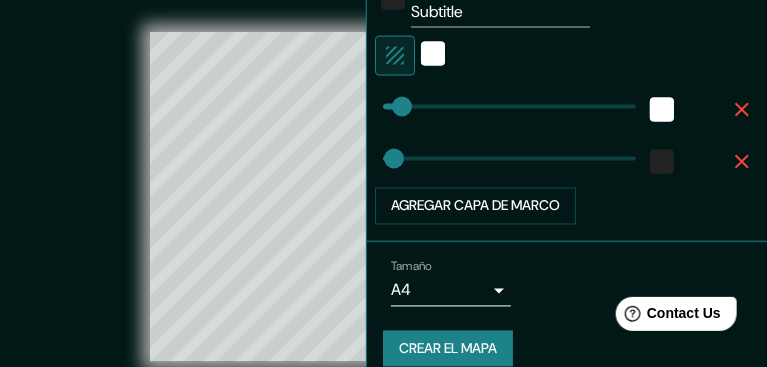 scroll, scrollTop: 756, scrollLeft: 0, axis: vertical 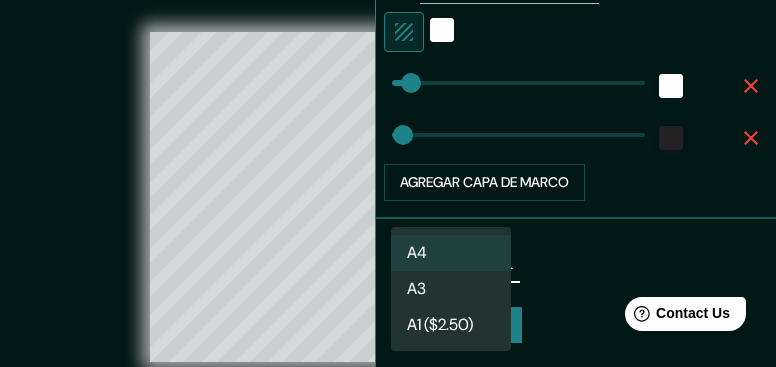 click on "Mappin Ubicación [CITY], [STATE], [COUNTRY] Pines Estilo Diseño Frontera Elige un borde. Sugerencia : puedes hacer que las capas del marco sean opacas para crear algunos efectos geniales. Ninguno Sencillo Transparente Capricho Texto principal Primary Texto secundario Secondary Subtítulo Subtitle Agregar capa de marco Tamaño A4 single Crear el mapa © Mapbox © OpenStreetMap Improve this map Cualquier problema, sugerencia o inquietud, envíe un correo electrónico a [EMAIL] . . . A4 A3 A1 ($2.50)" at bounding box center (388, 183) 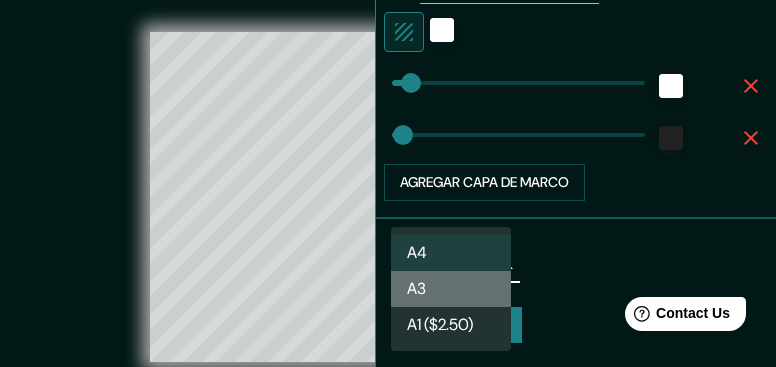 click on "A3" at bounding box center [451, 289] 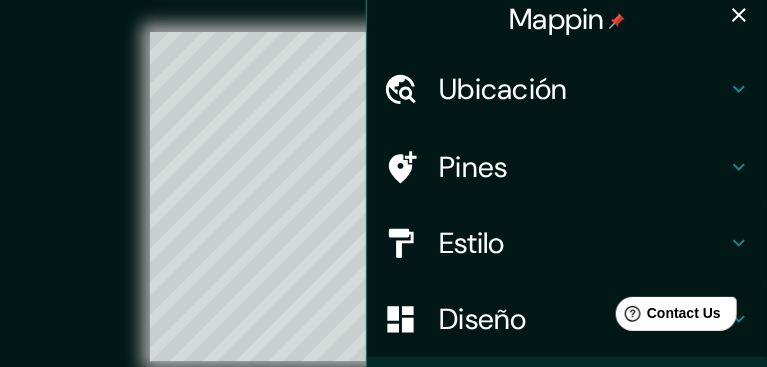 scroll, scrollTop: 0, scrollLeft: 0, axis: both 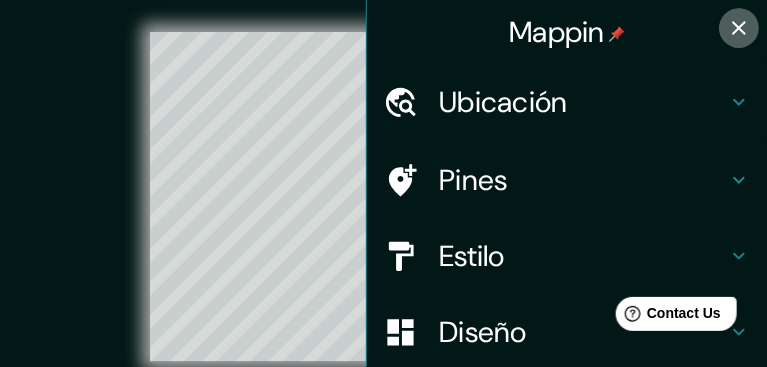 click 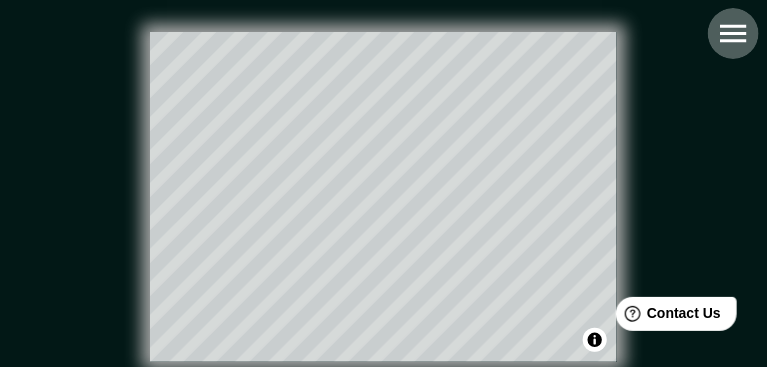 click 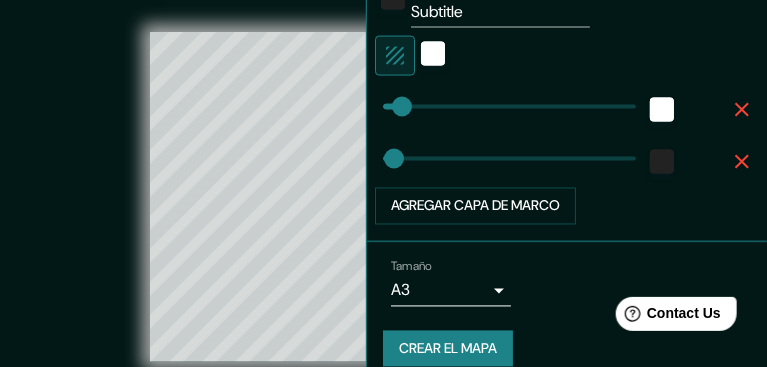 scroll, scrollTop: 756, scrollLeft: 0, axis: vertical 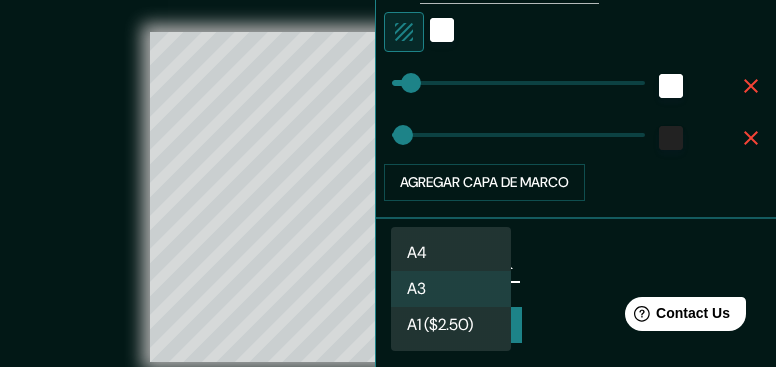 click on "Mappin Ubicación [CITY], [STATE], [COUNTRY] Pines Estilo Diseño Frontera Elige un borde.  Sugerencia : puedes hacer que las capas del marco sean opacas para crear algunos efectos geniales. Ninguno Sencillo Transparente Capricho Texto principal Primary Texto secundario Secondary Subtítulo Agregar capa de marco Tamaño A3 single Crear el mapa © Mapbox   © OpenStreetMap   Improve this map Cualquier problema, sugerencia o inquietud, envíe un correo electrónico  a help@example.com . . . A4 A3 A1 ($2.50)" at bounding box center [388, 183] 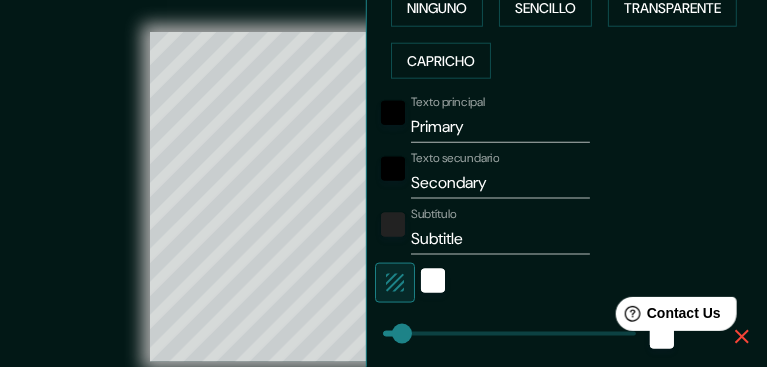 scroll, scrollTop: 483, scrollLeft: 0, axis: vertical 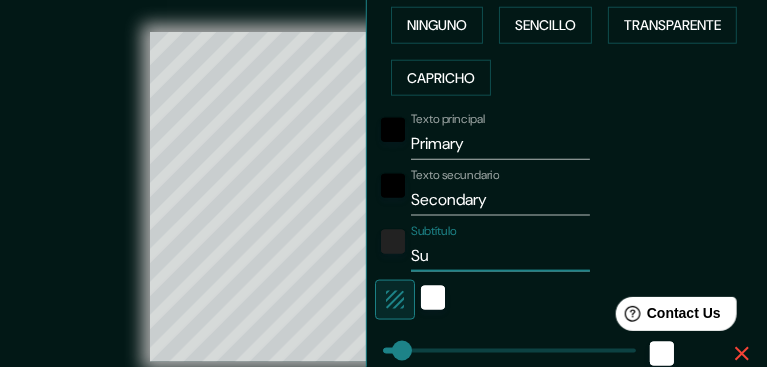 type on "S" 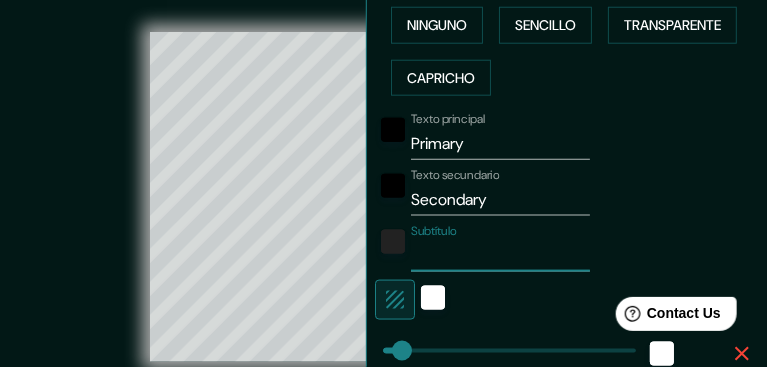 type 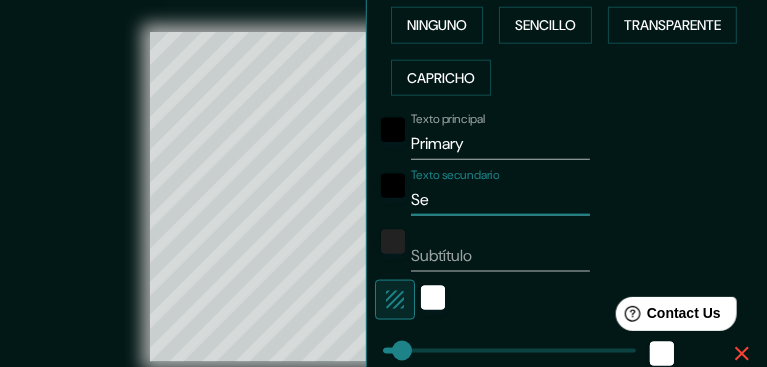 type on "S" 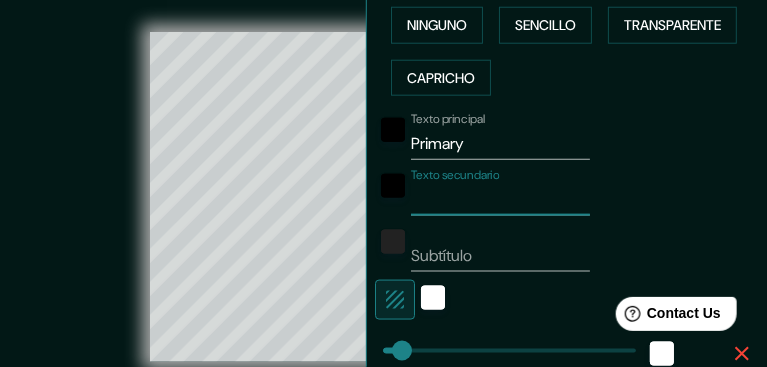 type 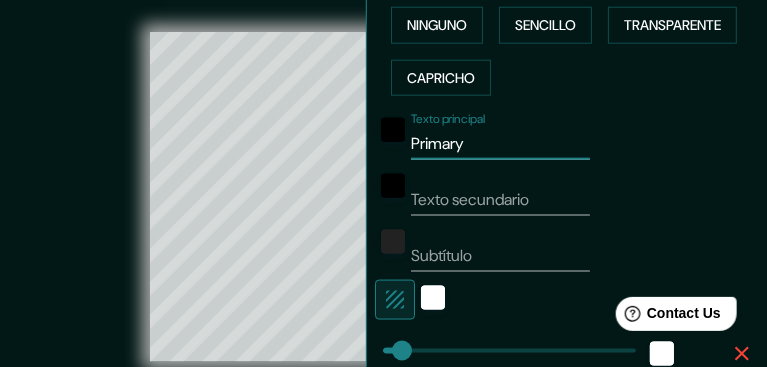 click on "Primary" at bounding box center (500, 144) 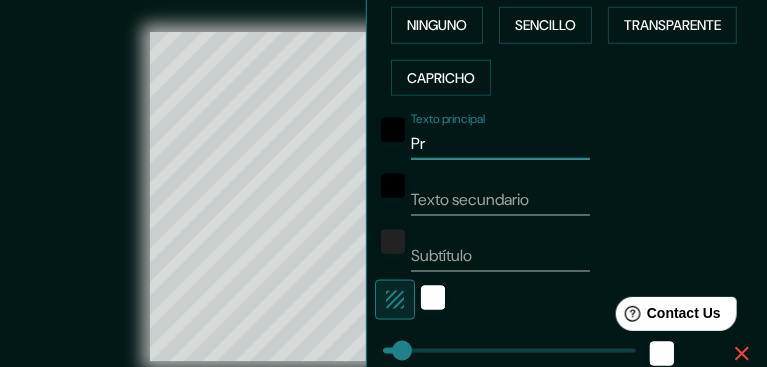 type on "P" 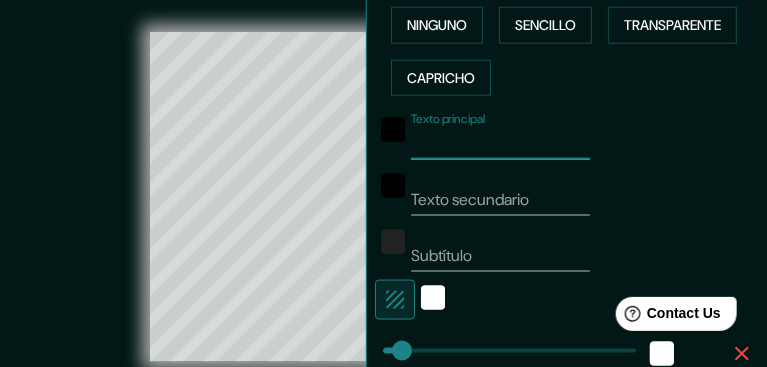 type 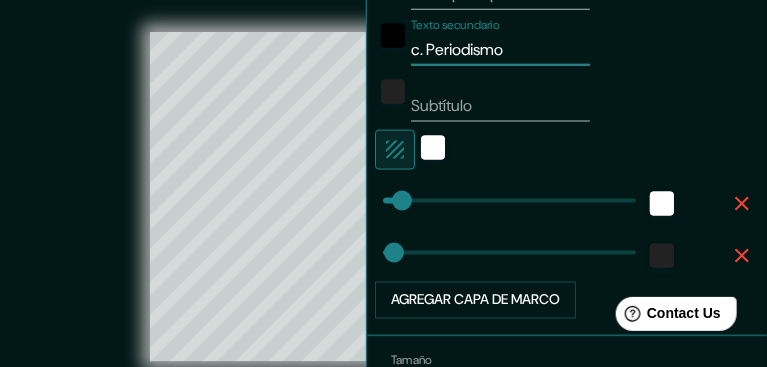 scroll, scrollTop: 690, scrollLeft: 0, axis: vertical 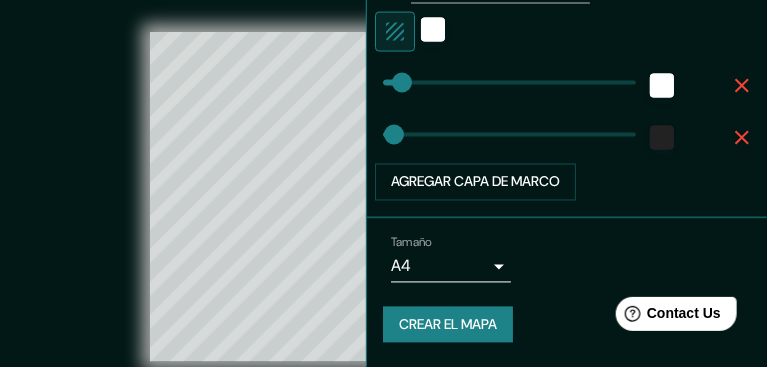 type on "c. Periodismo" 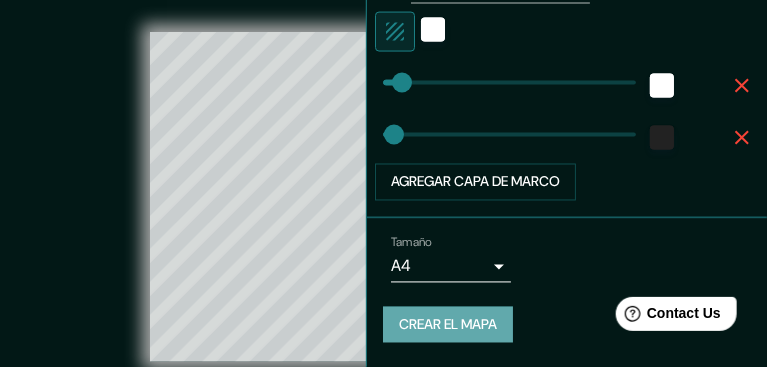 click on "Crear el mapa" at bounding box center (448, 325) 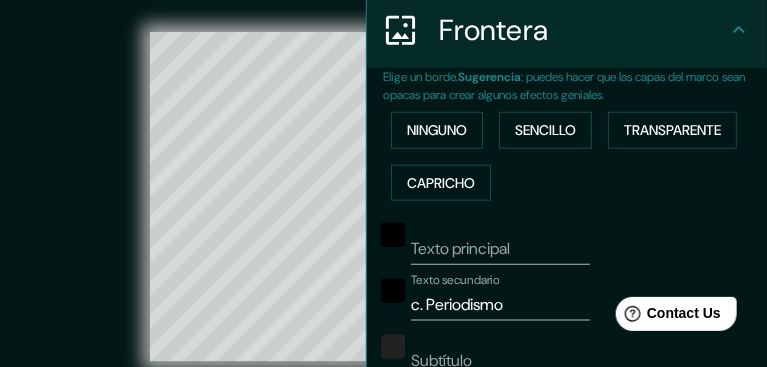 scroll, scrollTop: 0, scrollLeft: 0, axis: both 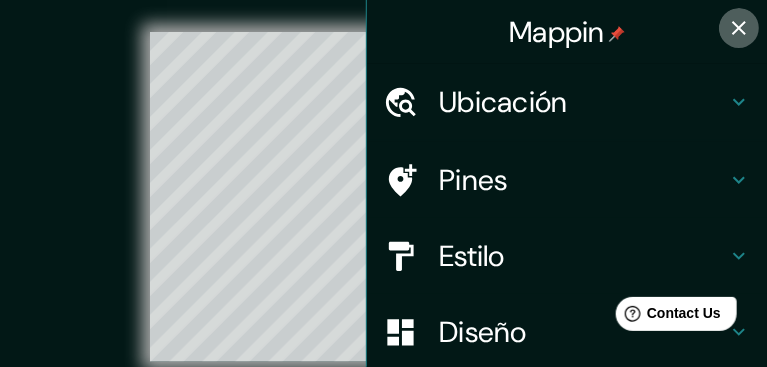 click 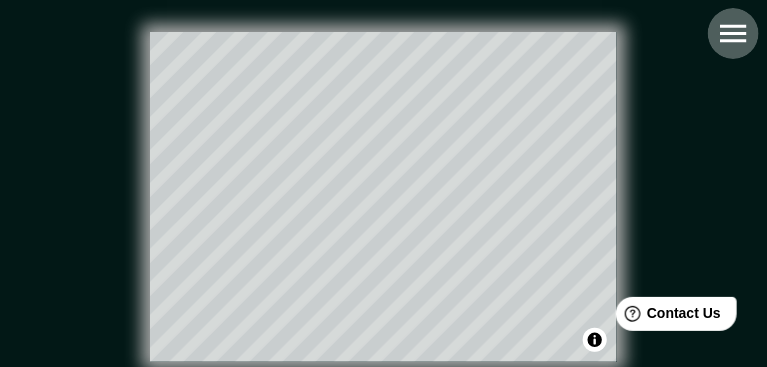 click 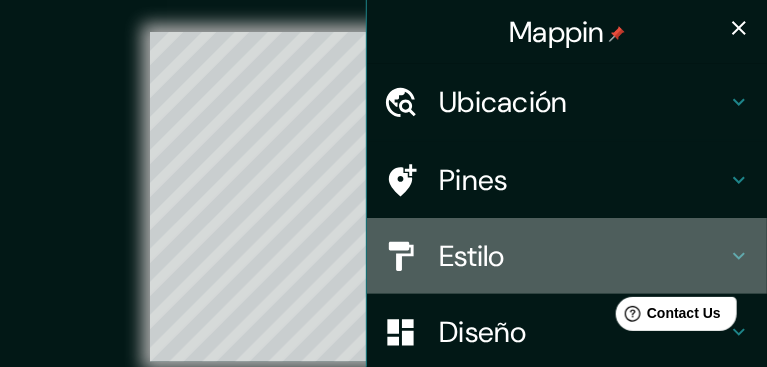 click on "Estilo" at bounding box center (583, 256) 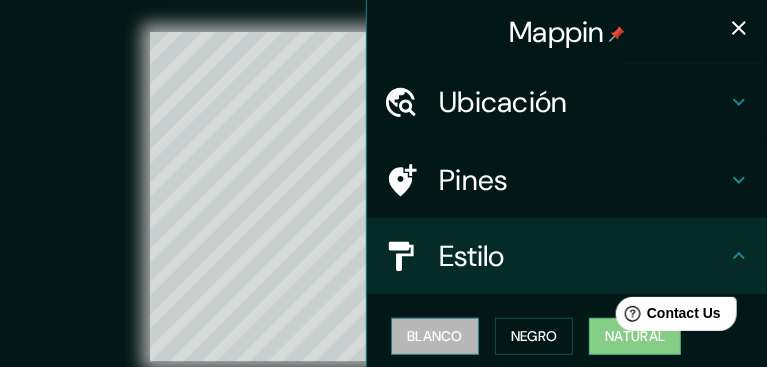 click on "Blanco" at bounding box center [435, 336] 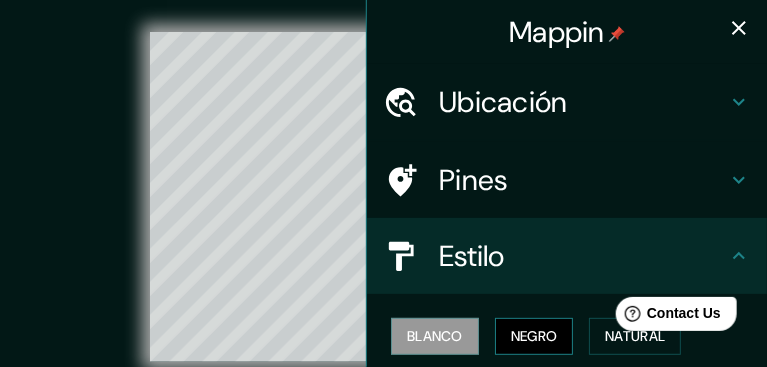 click on "Negro" at bounding box center (534, 336) 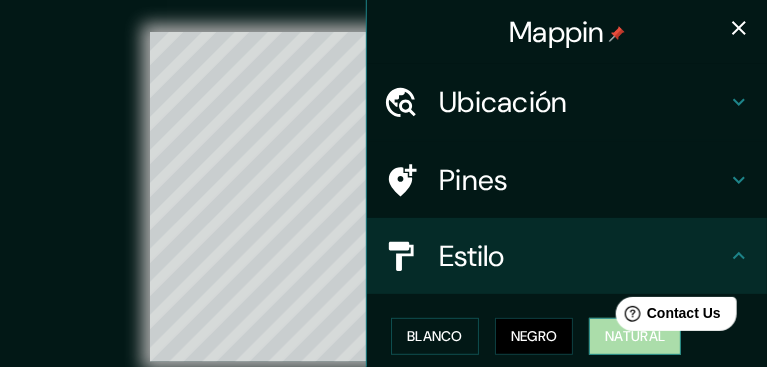 click on "Natural" at bounding box center [635, 336] 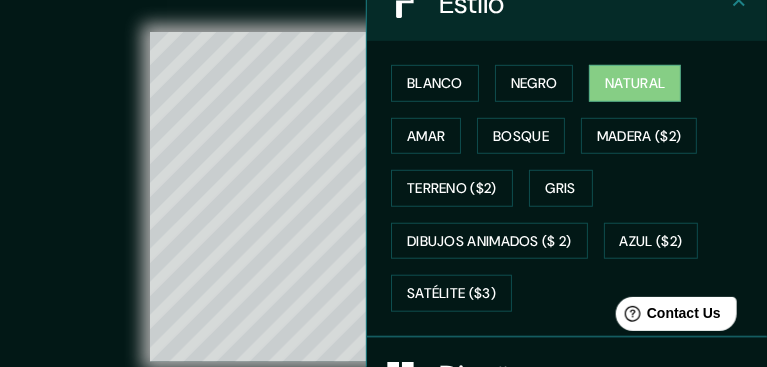 scroll, scrollTop: 261, scrollLeft: 0, axis: vertical 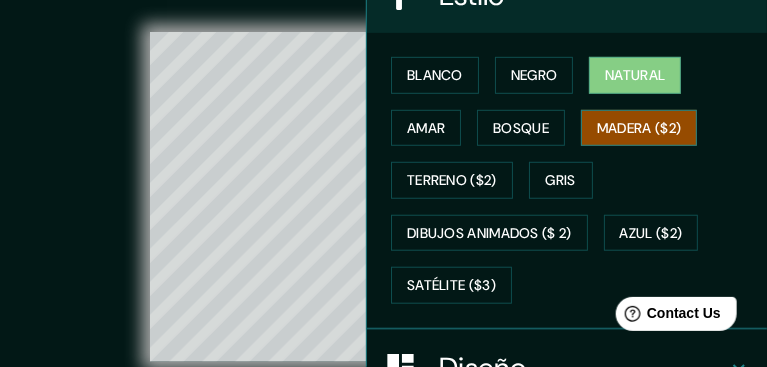 click on "Madera ($2)" at bounding box center (639, 128) 